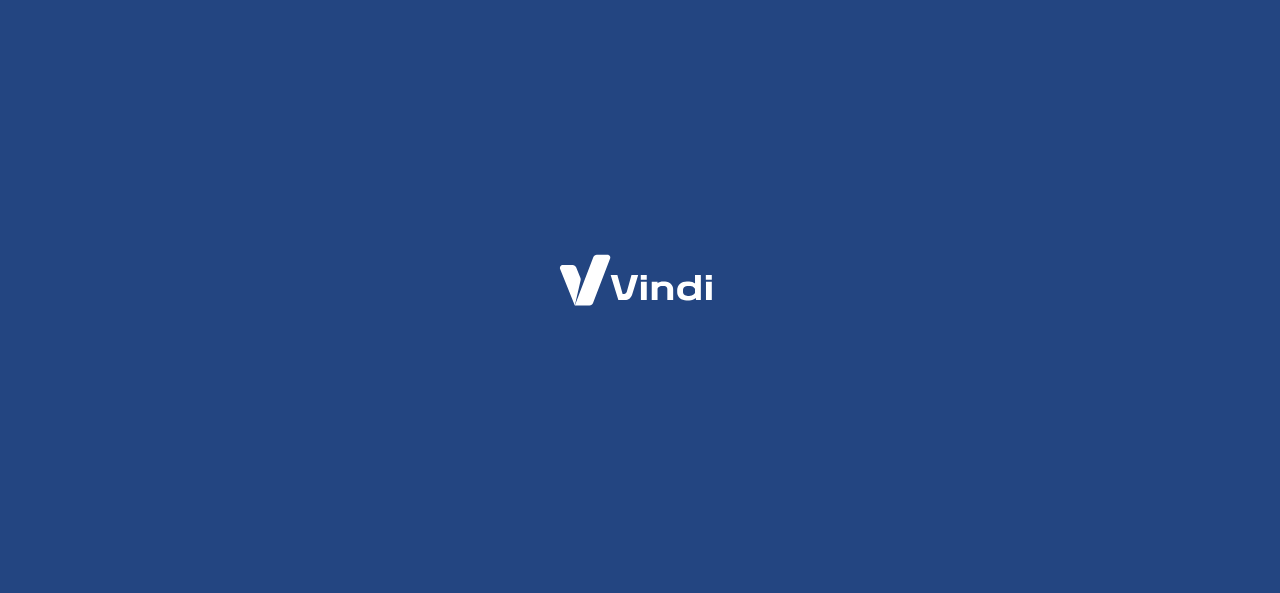 scroll, scrollTop: 0, scrollLeft: 0, axis: both 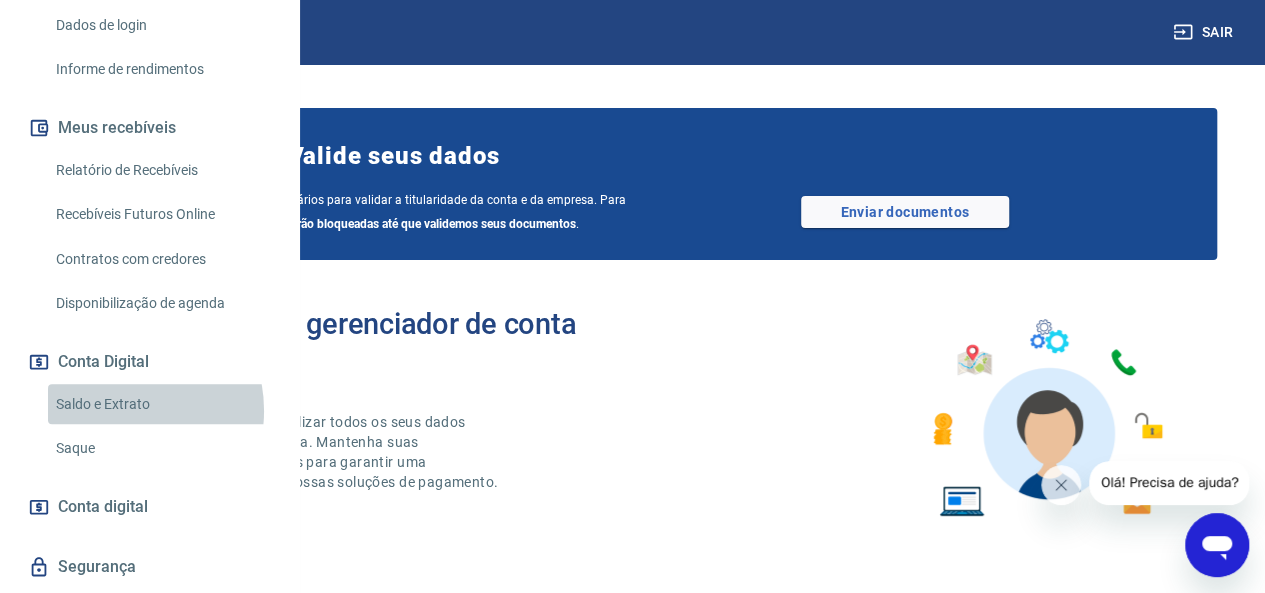 click on "Saldo e Extrato" at bounding box center (161, 404) 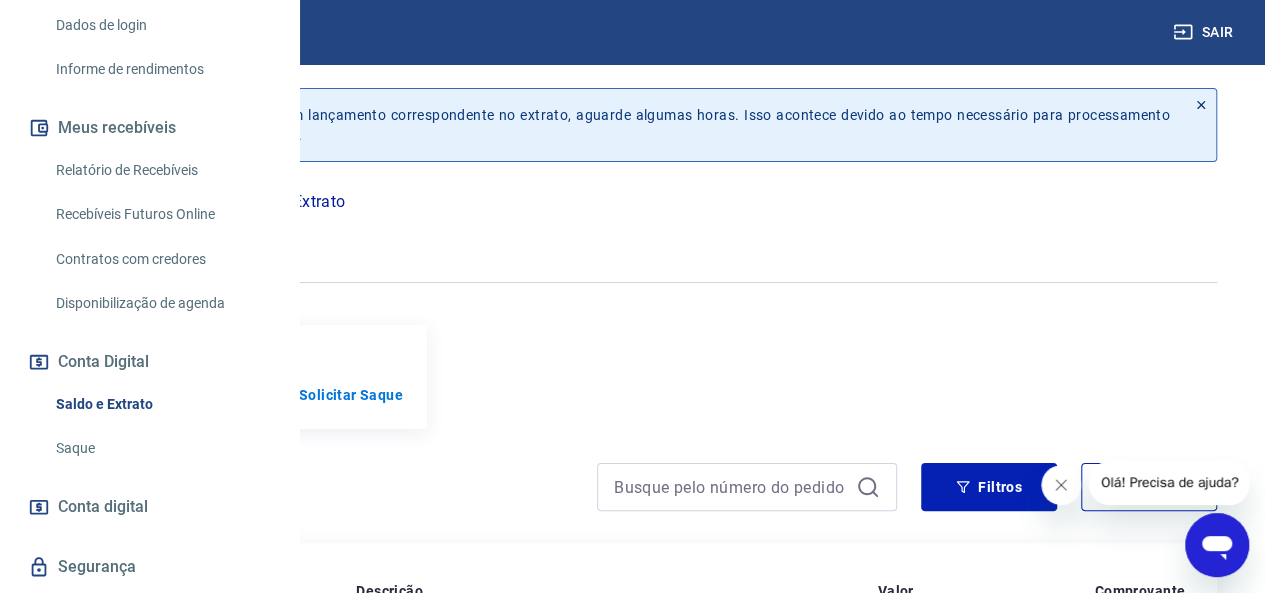 click 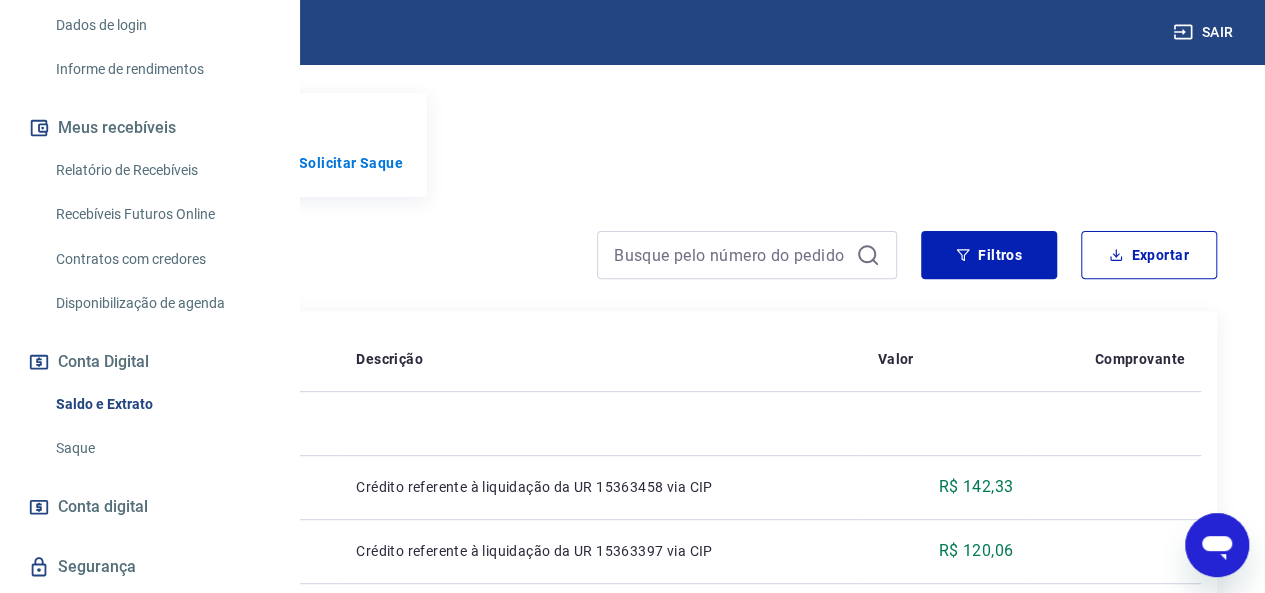 scroll, scrollTop: 212, scrollLeft: 0, axis: vertical 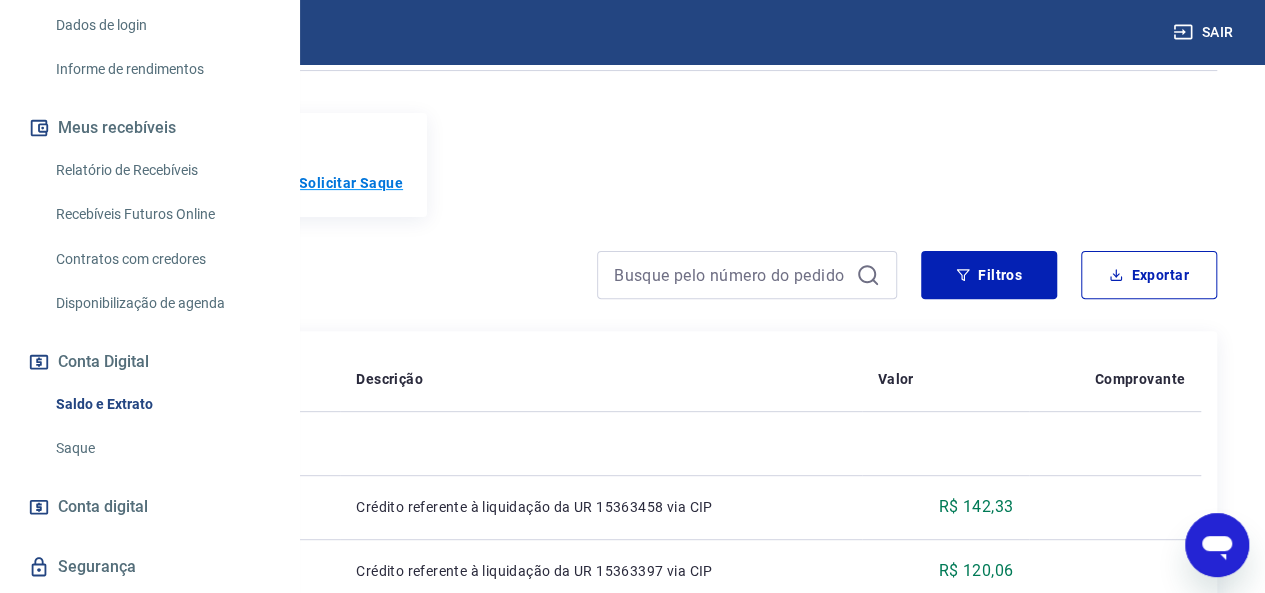 click on "Solicitar Saque" at bounding box center (351, 183) 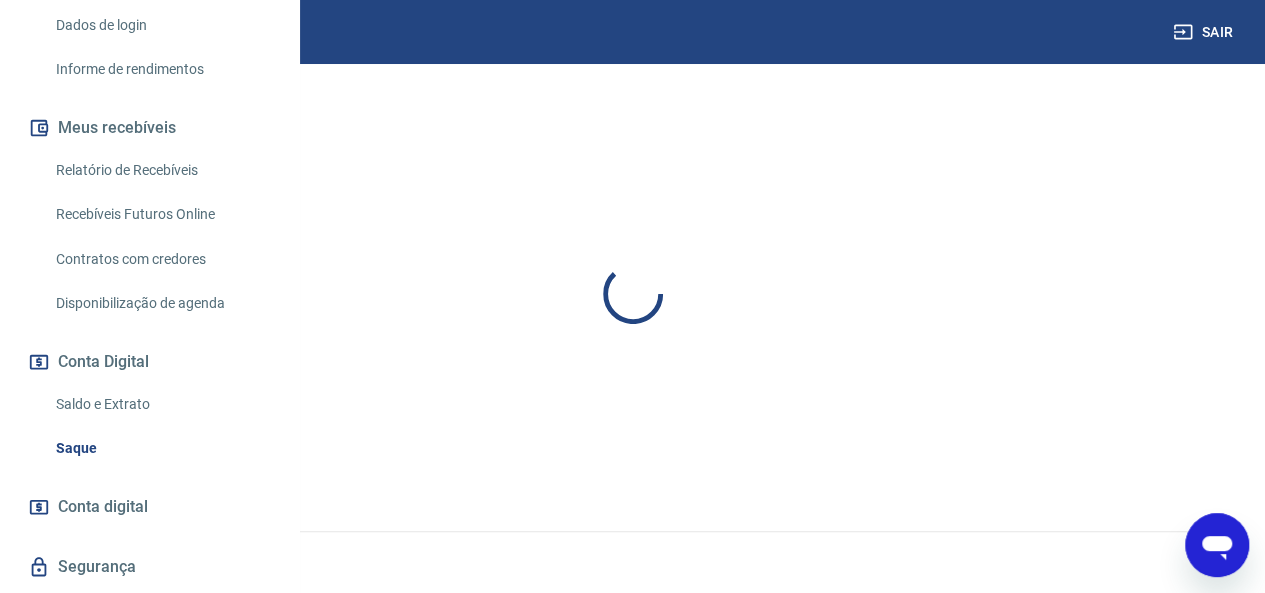 scroll, scrollTop: 0, scrollLeft: 0, axis: both 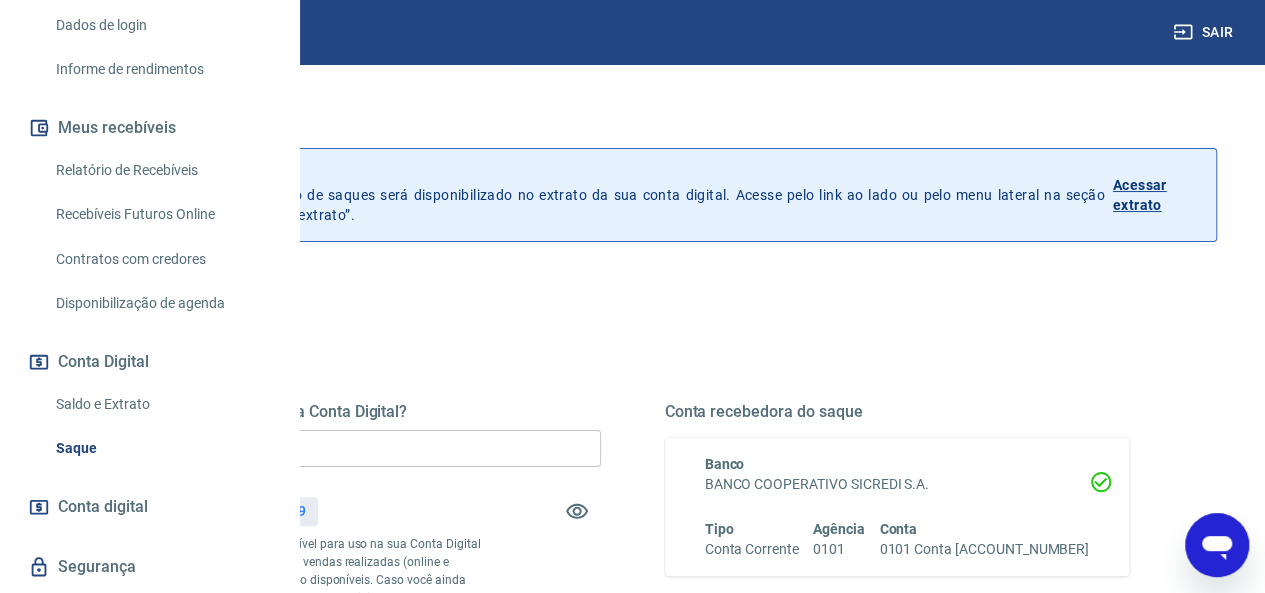 click on "R$ 262,39" at bounding box center (274, 511) 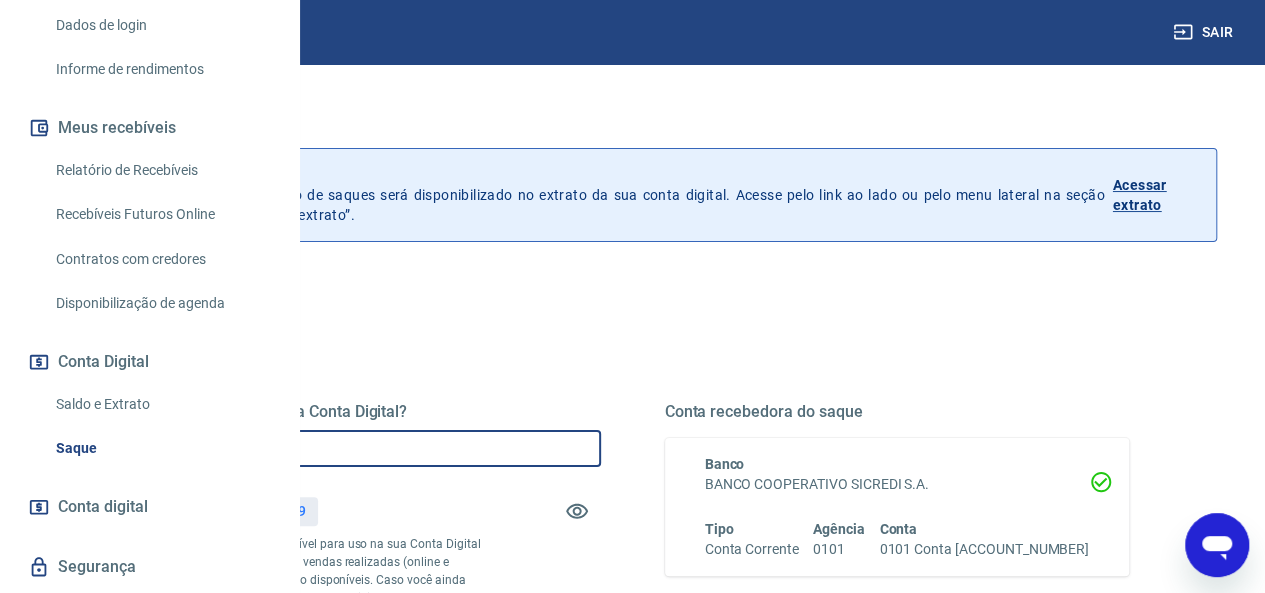 click on "R$ 0,00" at bounding box center [368, 448] 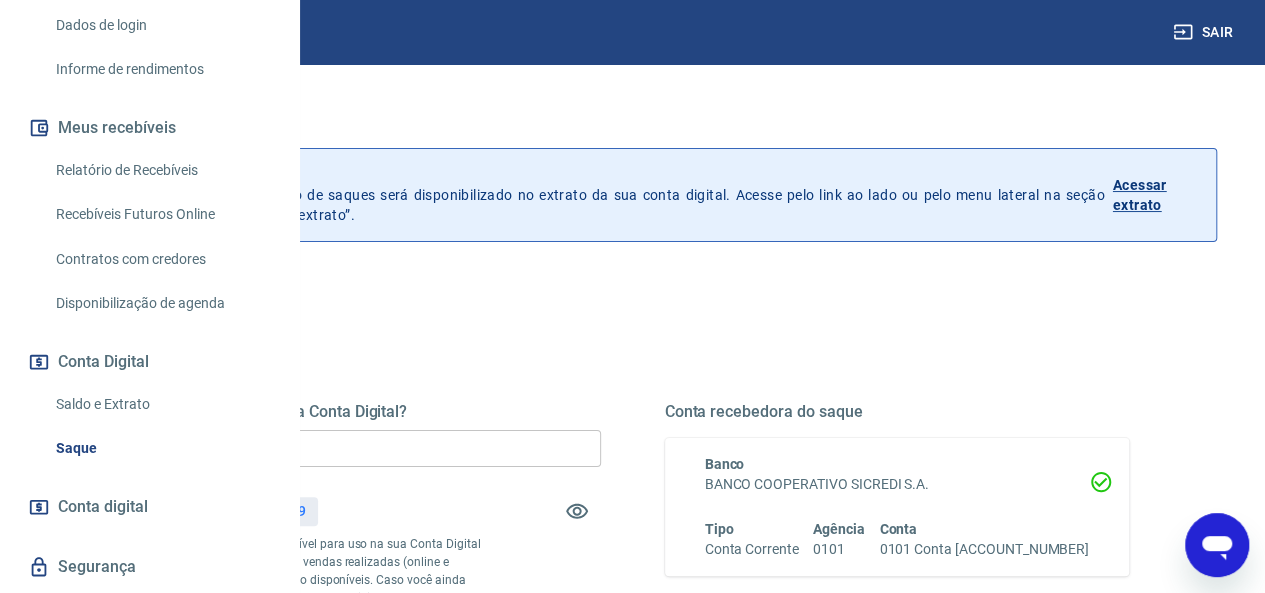 click on "Quanto deseja sacar da Conta Digital? R$ 262,39 ​ Saldo total*: R$ 262,39 *Corresponde ao saldo disponível para uso na sua Conta Digital Vindi. Incluindo os valores das vendas realizadas (online e físicas), exceto PIX, que já estão disponíveis. Caso você ainda possua saldo virtual, pode consultar e solicitar saque no portal do intermediador. Saldo restante: R$ 0,00 Conta recebedora do saque Banco BANCO COOPERATIVO SICREDI S.A. Tipo Conta Corrente Agência 0101 Conta [ACCOUNT_NUMBER] Solicitar saque" at bounding box center [632, 554] 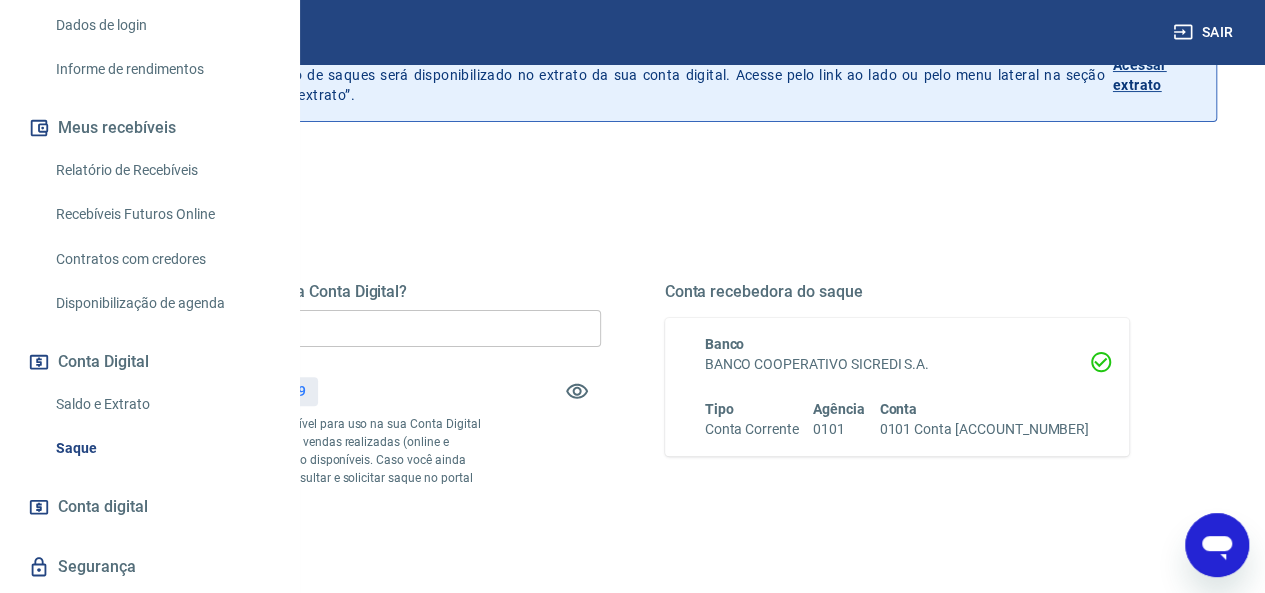 scroll, scrollTop: 160, scrollLeft: 0, axis: vertical 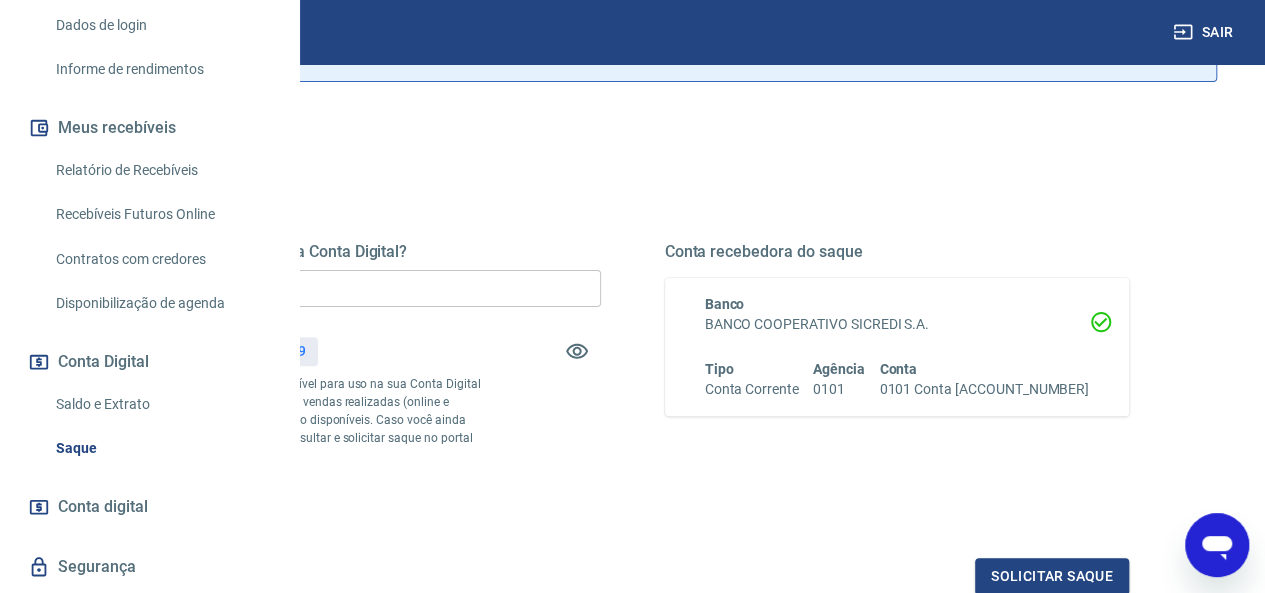 click on "Conta recebedora do saque Banco BANCO COOPERATIVO SICREDI S.A. Tipo Conta Corrente Agência 0101 Conta [ACCOUNT_NUMBER]" at bounding box center [897, 376] 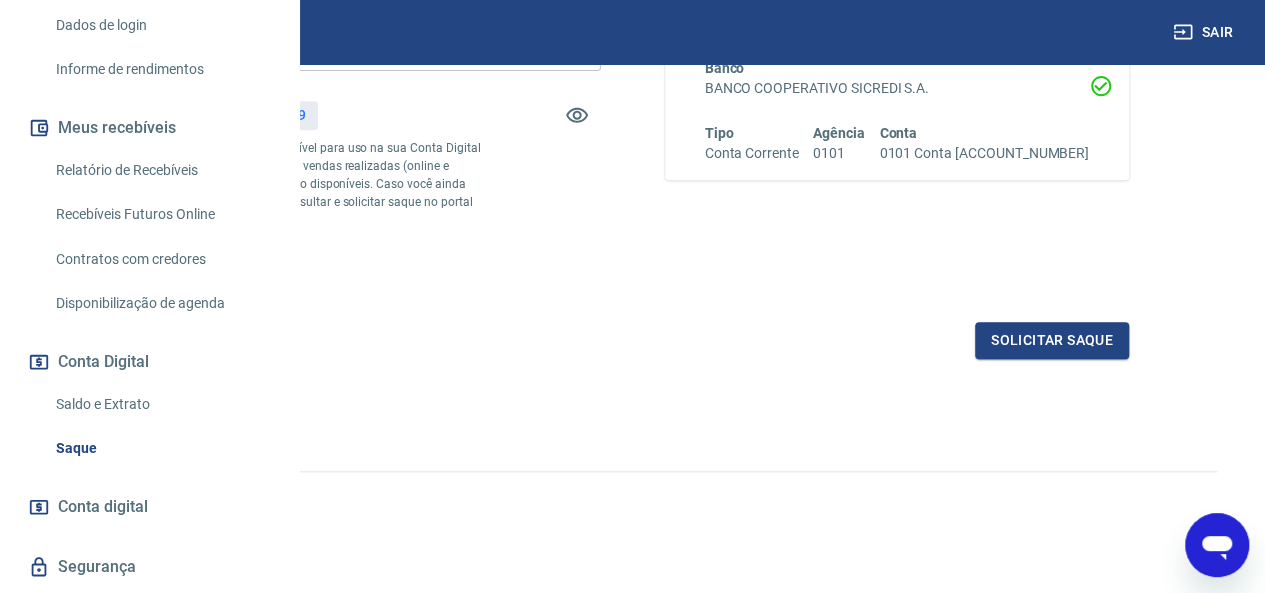 scroll, scrollTop: 430, scrollLeft: 0, axis: vertical 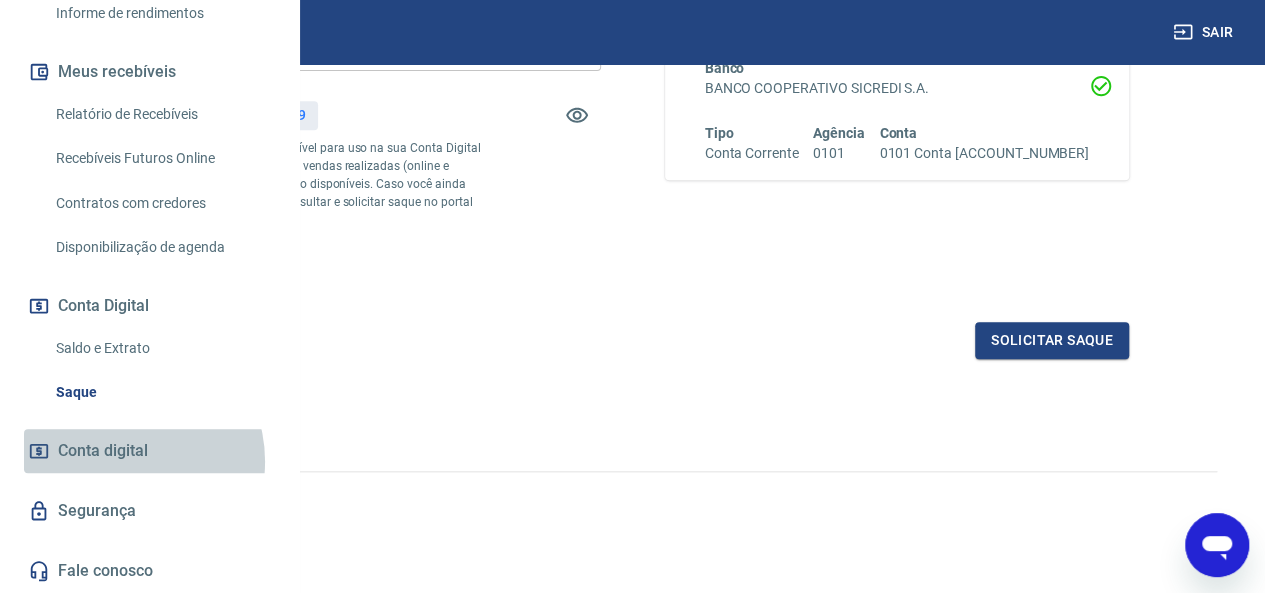 click on "Conta digital" at bounding box center [103, 451] 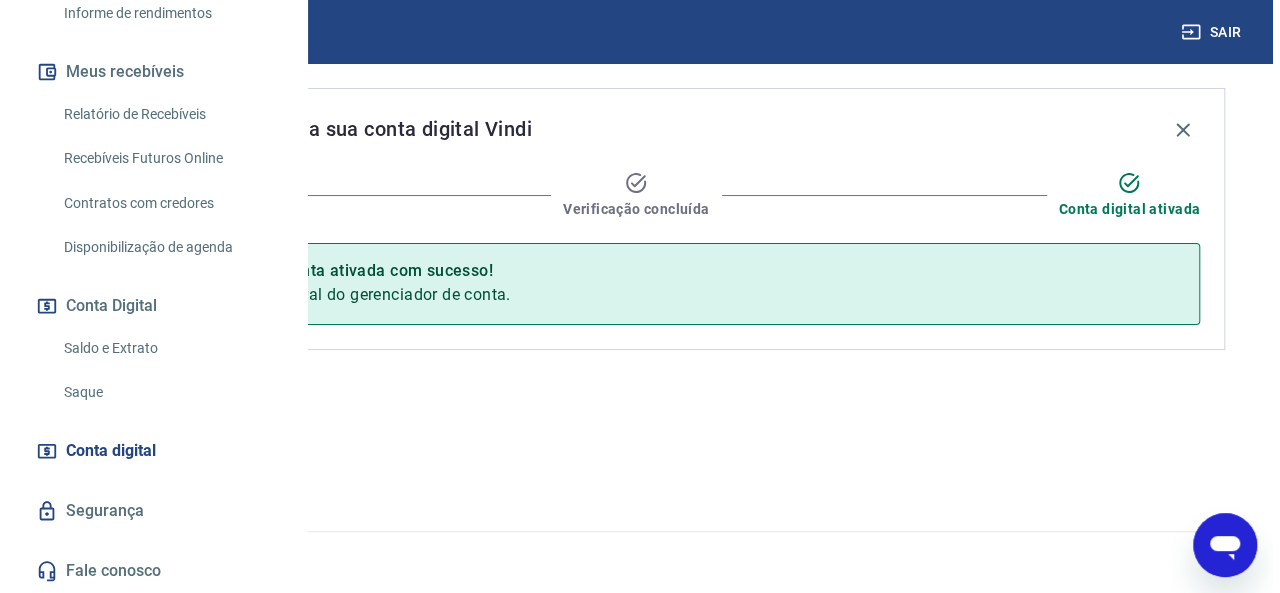 scroll, scrollTop: 0, scrollLeft: 0, axis: both 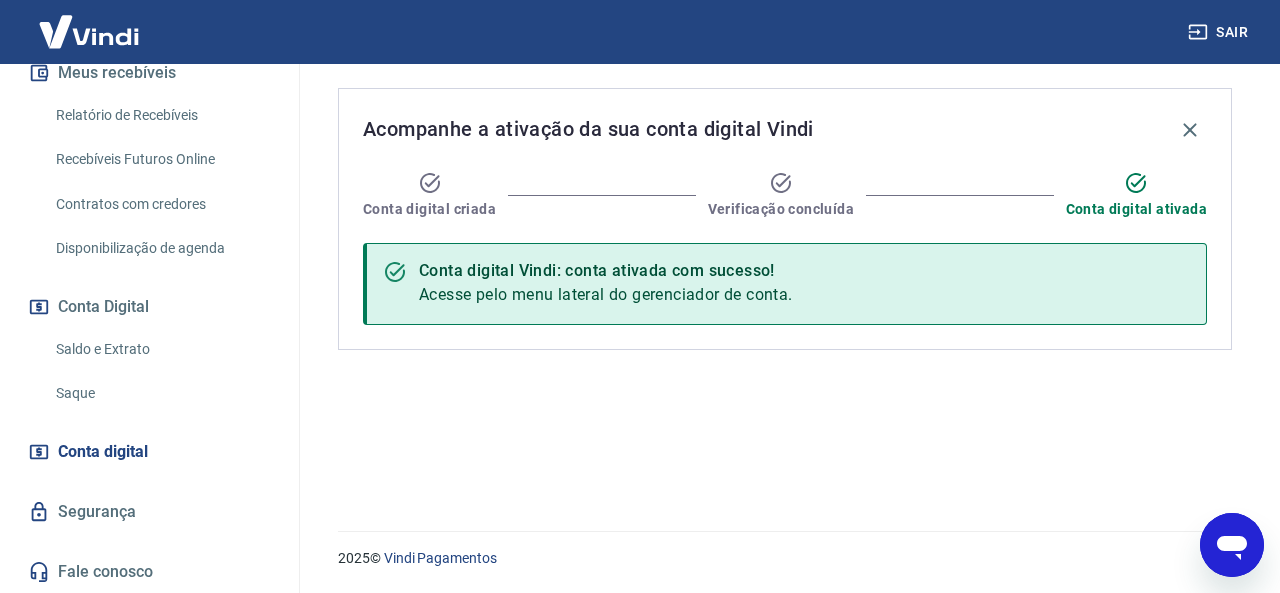 click on "Segurança" at bounding box center [149, 512] 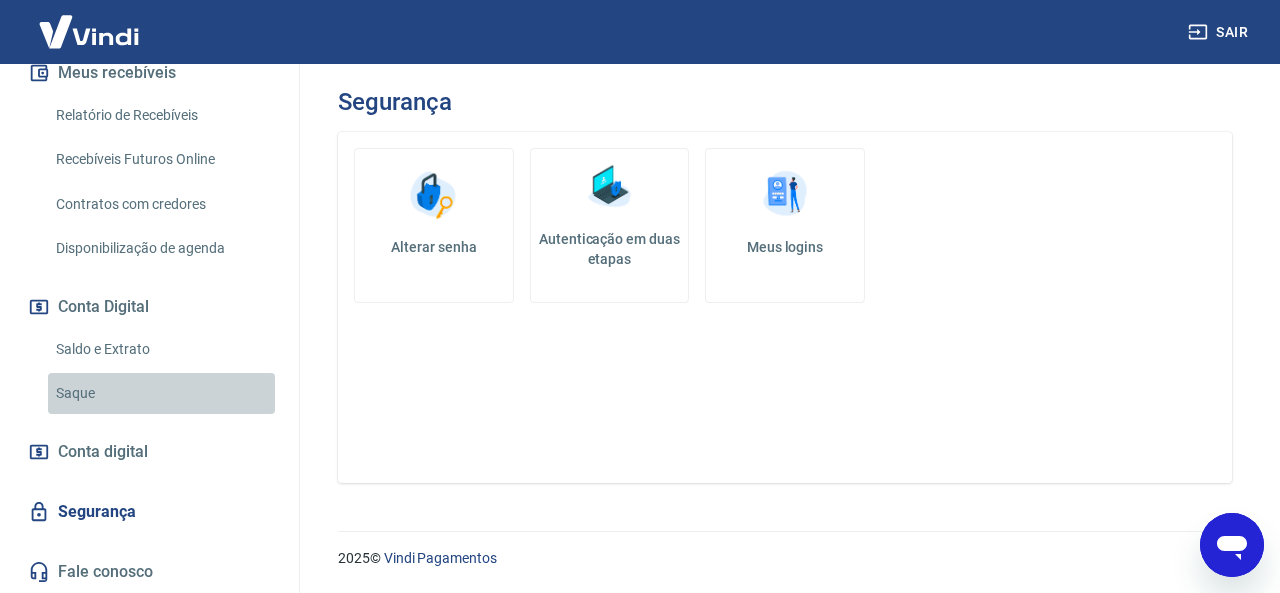 click on "Saque" at bounding box center (161, 393) 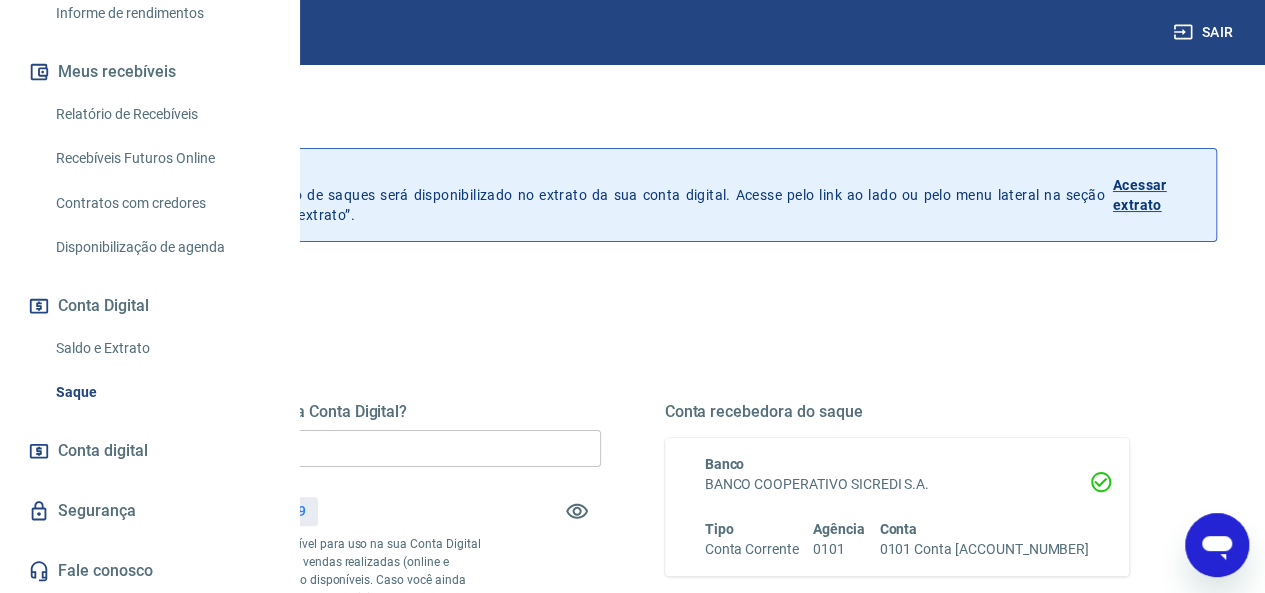 click 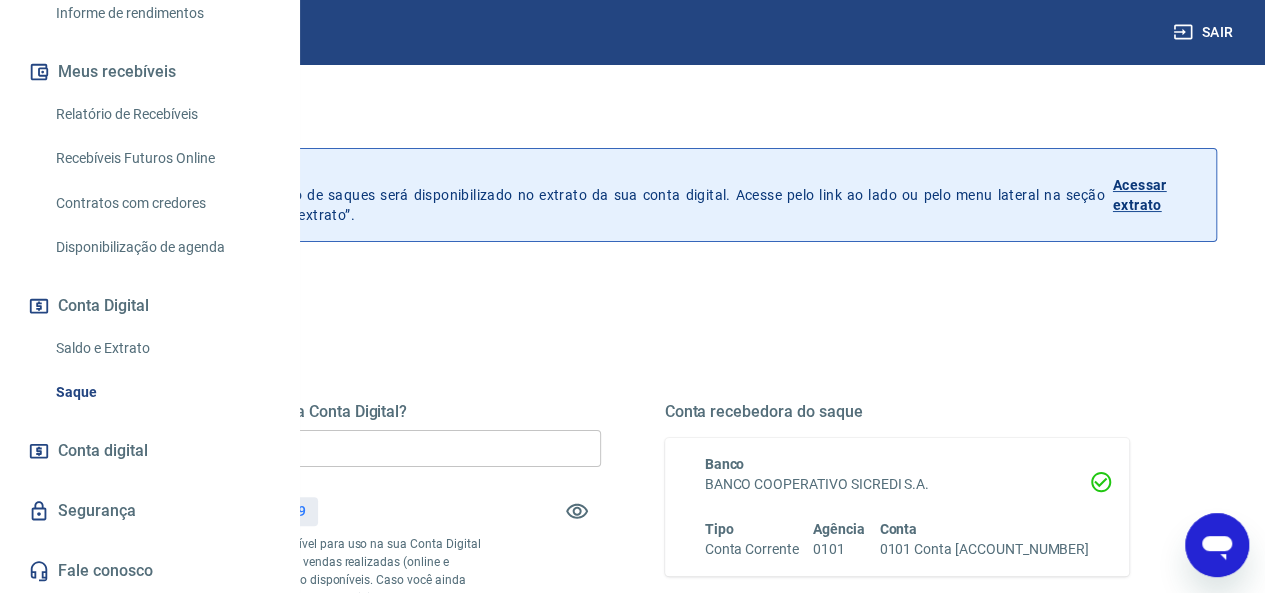 click on "Quanto deseja sacar da Conta Digital? R$ 0,00 ​ Saldo total*: R$ 262,39 *Corresponde ao saldo disponível para uso na sua Conta Digital Vindi. Incluindo os valores das vendas realizadas (online e físicas), exceto PIX, que já estão disponíveis. Caso você ainda possua saldo virtual, pode consultar e solicitar saque no portal do intermediador. Saldo restante: R$ 262,39 Conta recebedora do saque Banco BANCO COOPERATIVO SICREDI S.A. Tipo Conta Corrente Agência 0101 Conta [ACCOUNT_NUMBER] Solicitar saque" at bounding box center [632, 631] 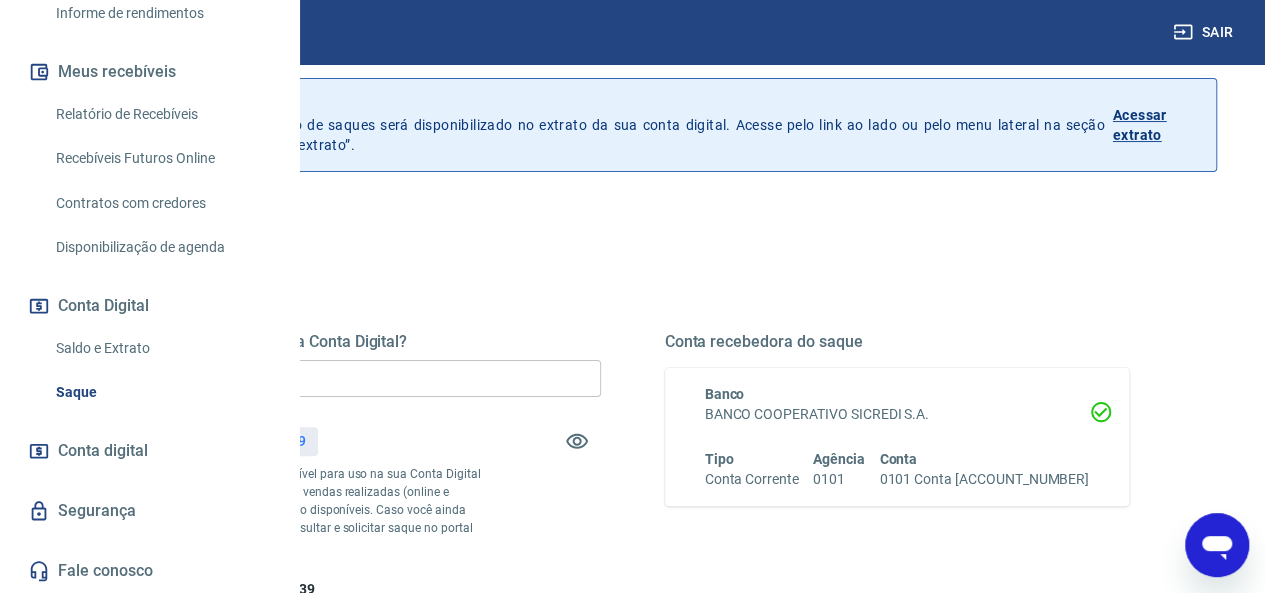 scroll, scrollTop: 0, scrollLeft: 0, axis: both 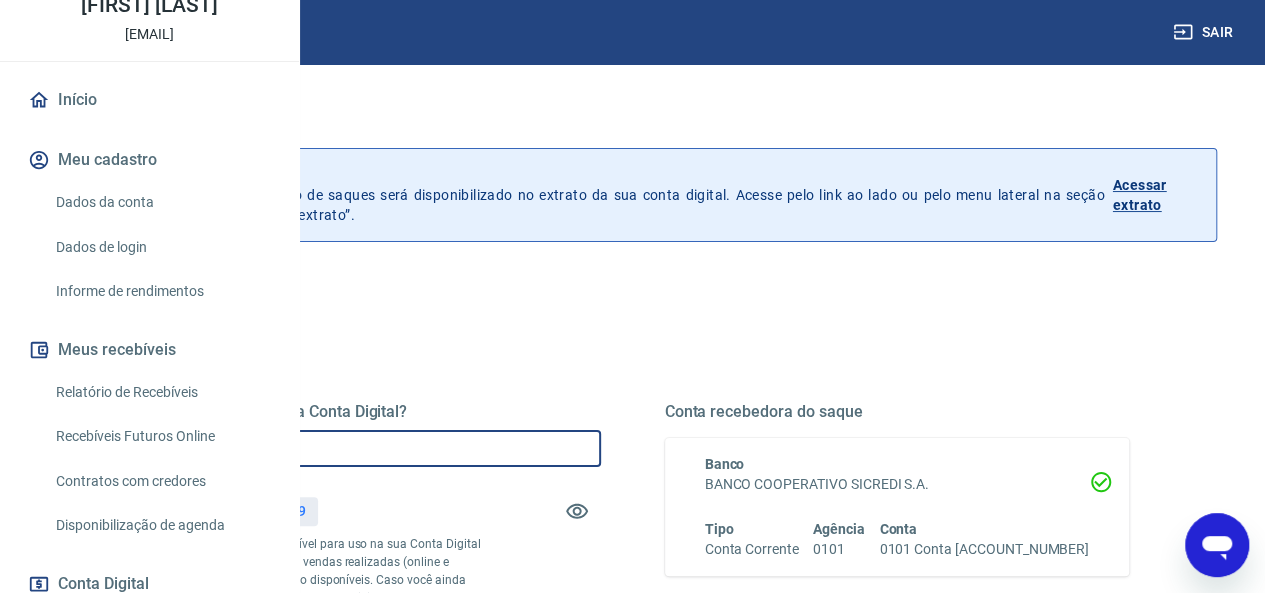 click on "R$ 0,00" at bounding box center [368, 448] 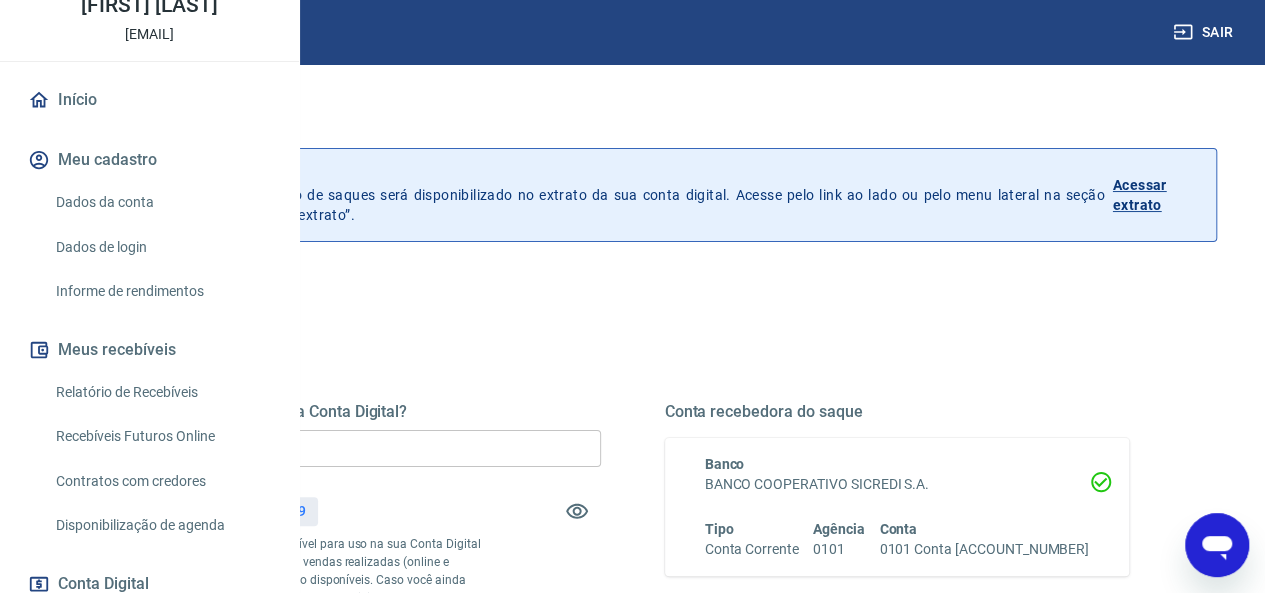 click on "Quanto deseja sacar da Conta Digital? R$ 262,39 ​ Saldo total*: R$ 262,39 *Corresponde ao saldo disponível para uso na sua Conta Digital Vindi. Incluindo os valores das vendas realizadas (online e físicas), exceto PIX, que já estão disponíveis. Caso você ainda possua saldo virtual, pode consultar e solicitar saque no portal do intermediador. Saldo restante: R$ 0,00" at bounding box center (368, 536) 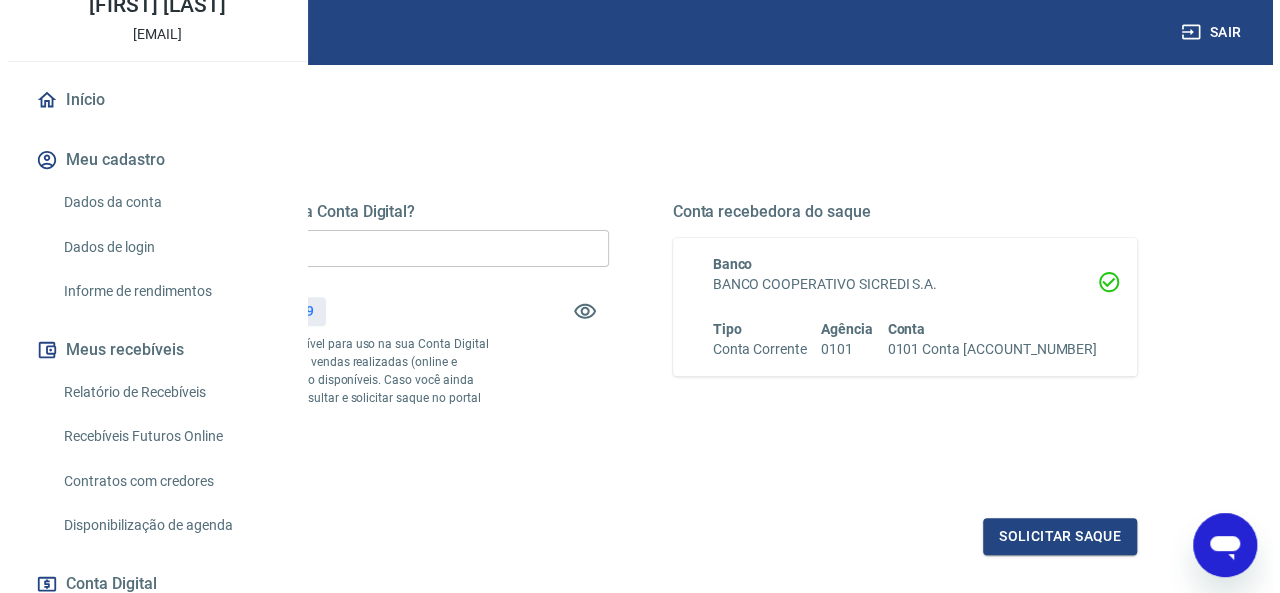 scroll, scrollTop: 240, scrollLeft: 0, axis: vertical 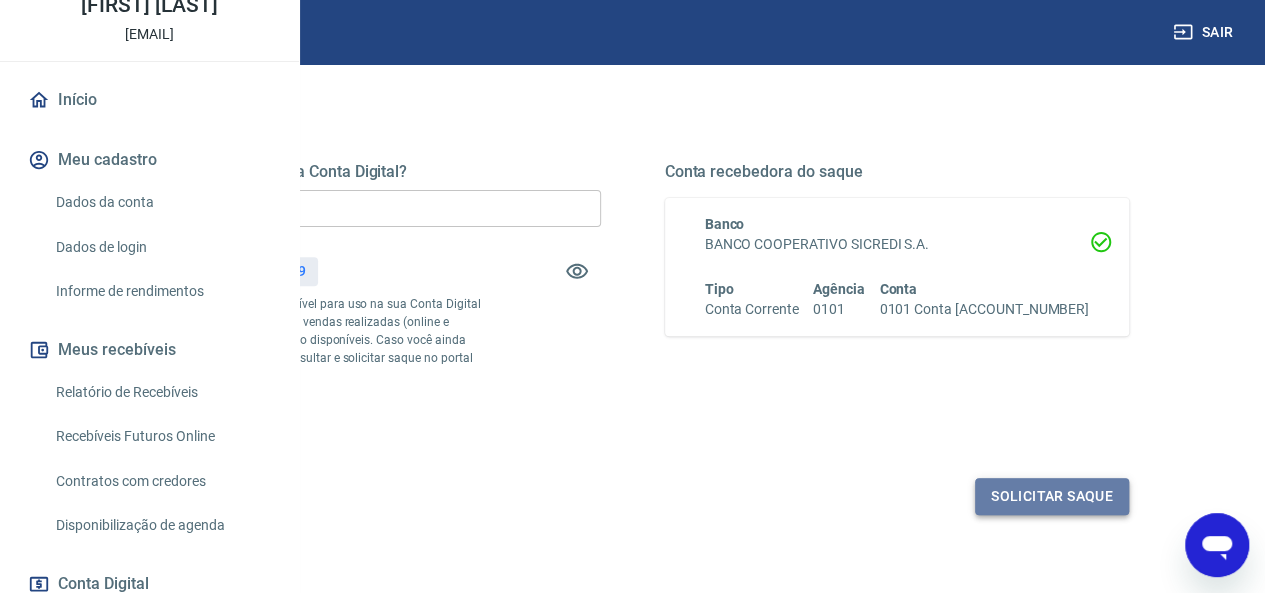 click on "Solicitar saque" at bounding box center [1052, 496] 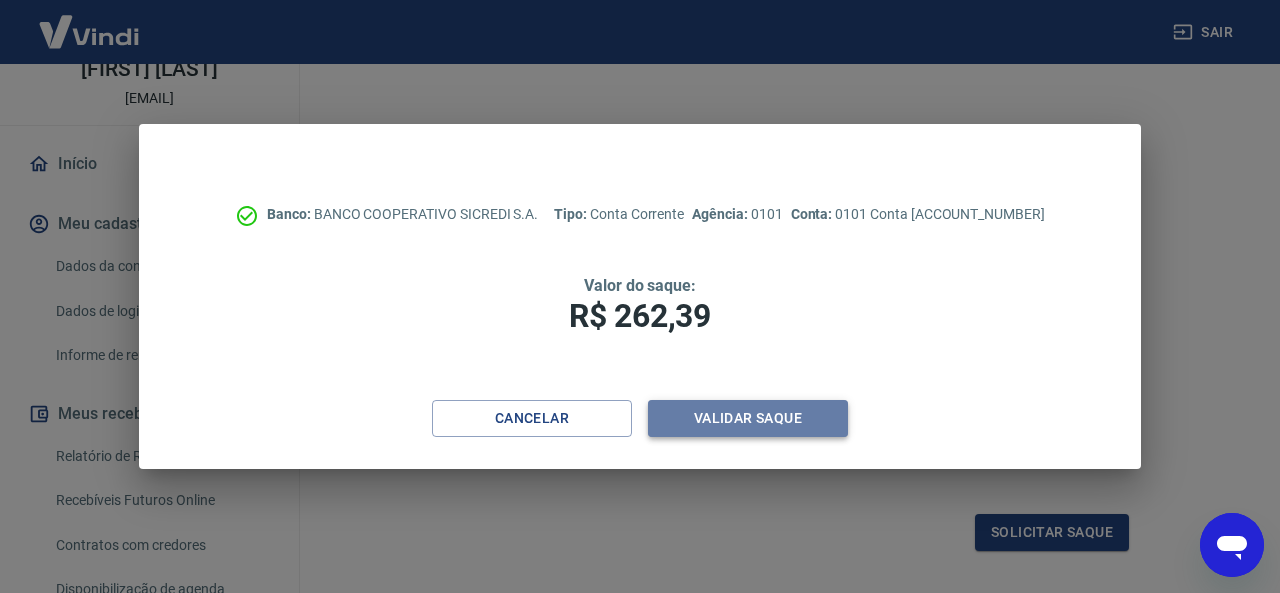 click on "Validar saque" at bounding box center (748, 418) 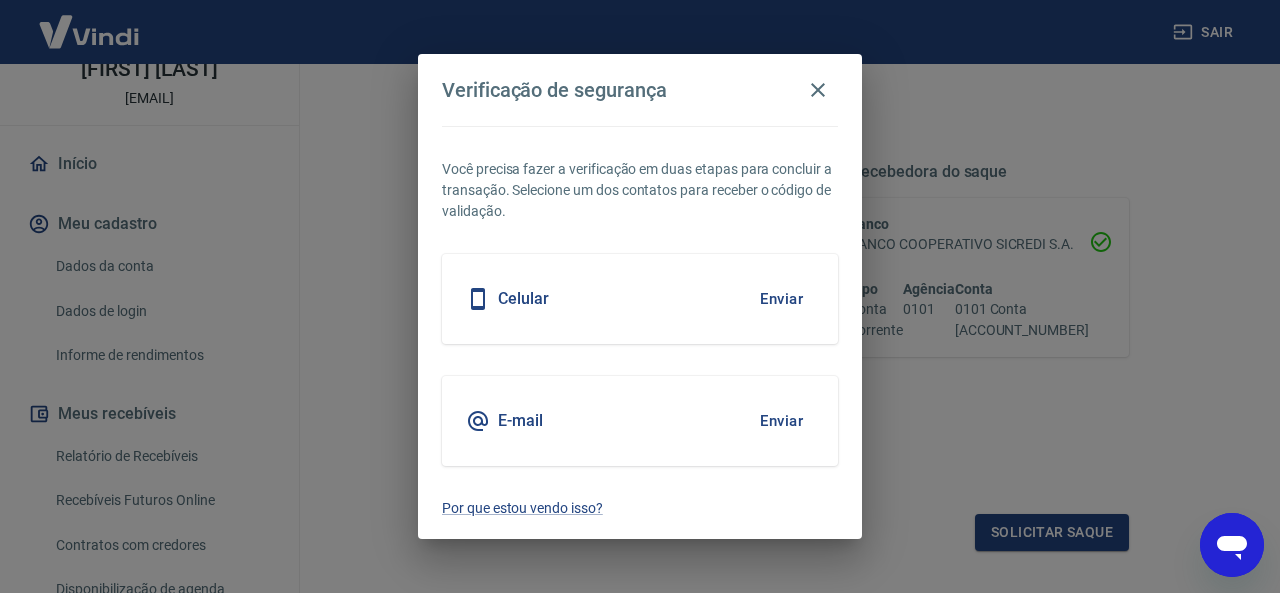 click on "E-mail Enviar" at bounding box center [640, 421] 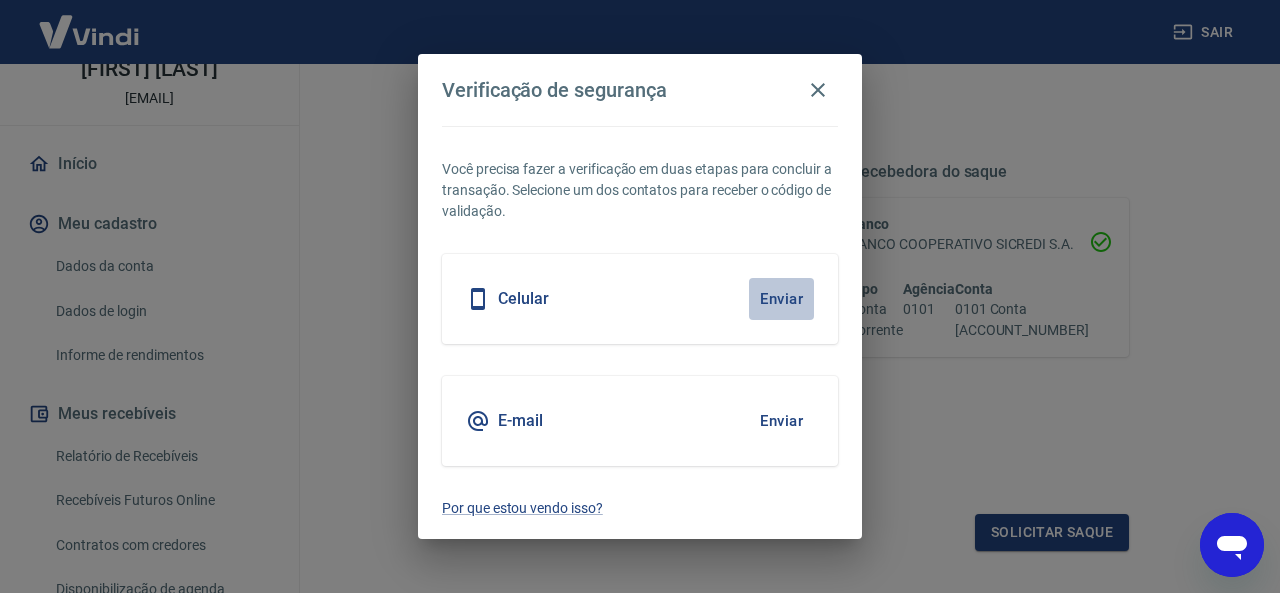 click on "Enviar" at bounding box center (781, 299) 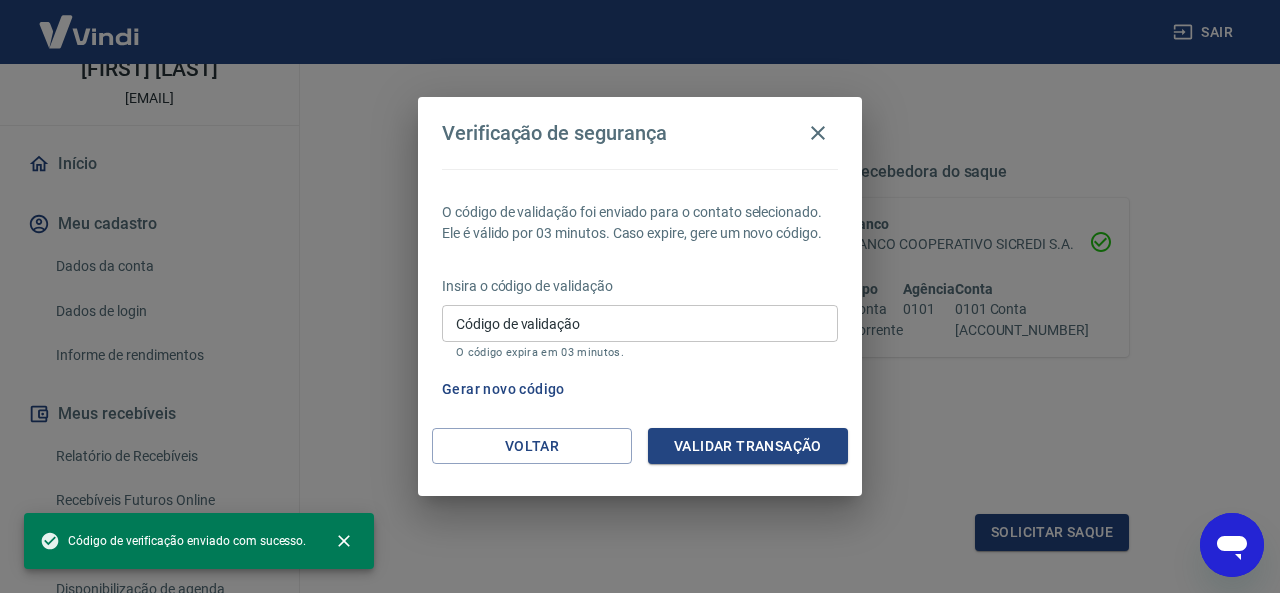 click on "Código de validação" at bounding box center [640, 323] 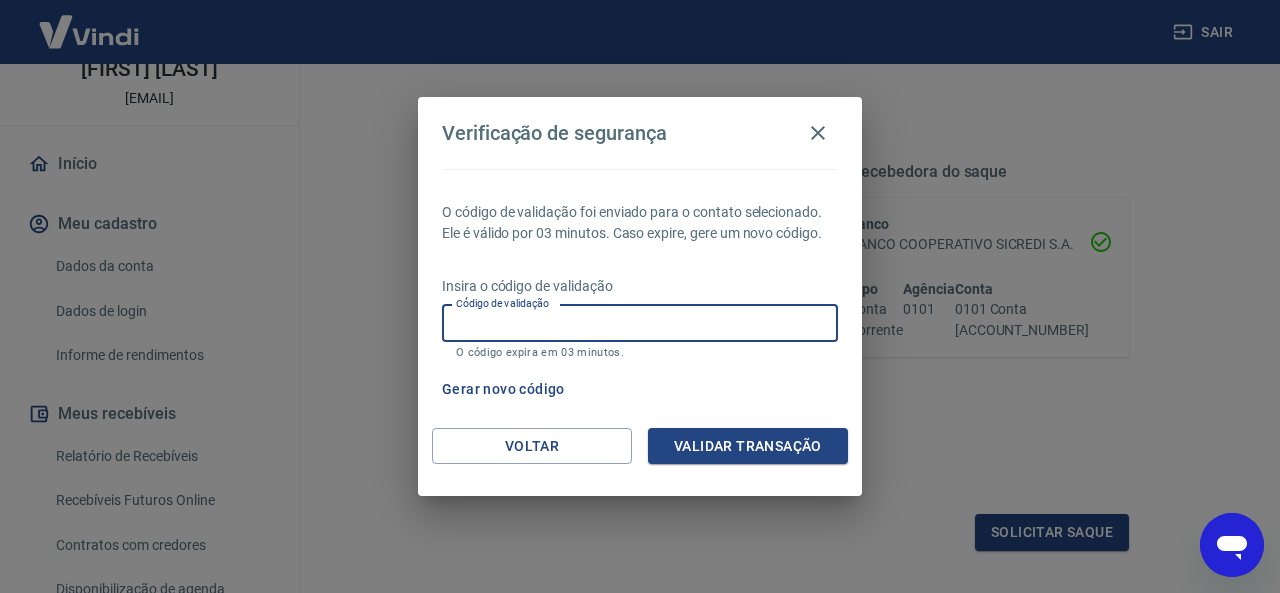 type on "'" 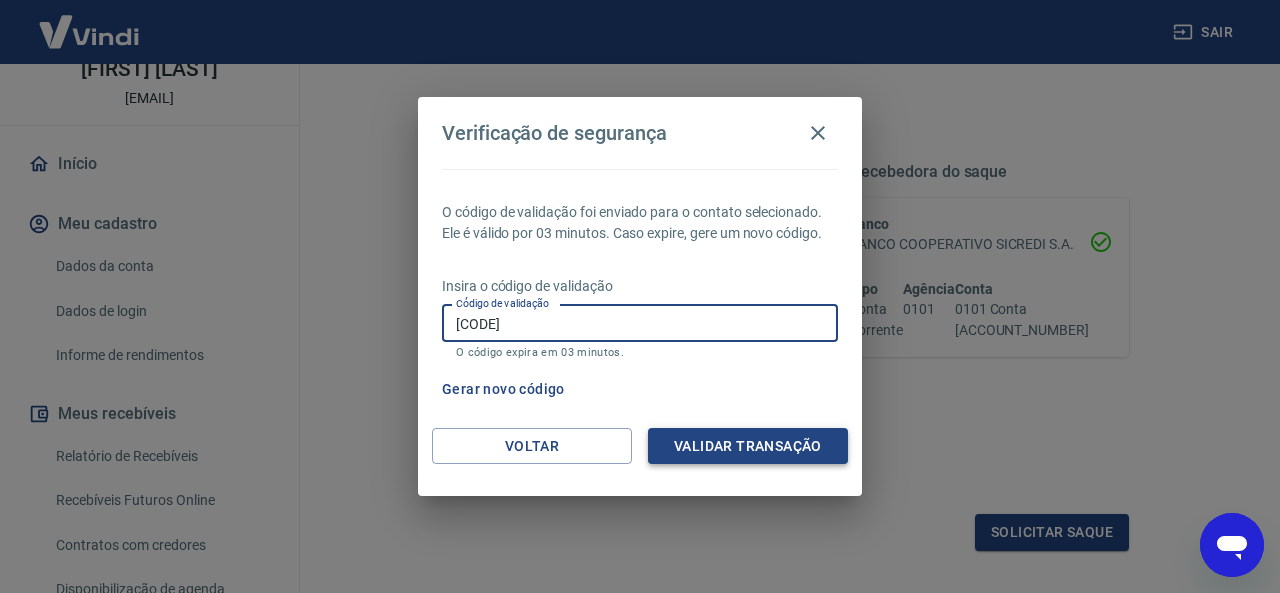 type on "[CODE]" 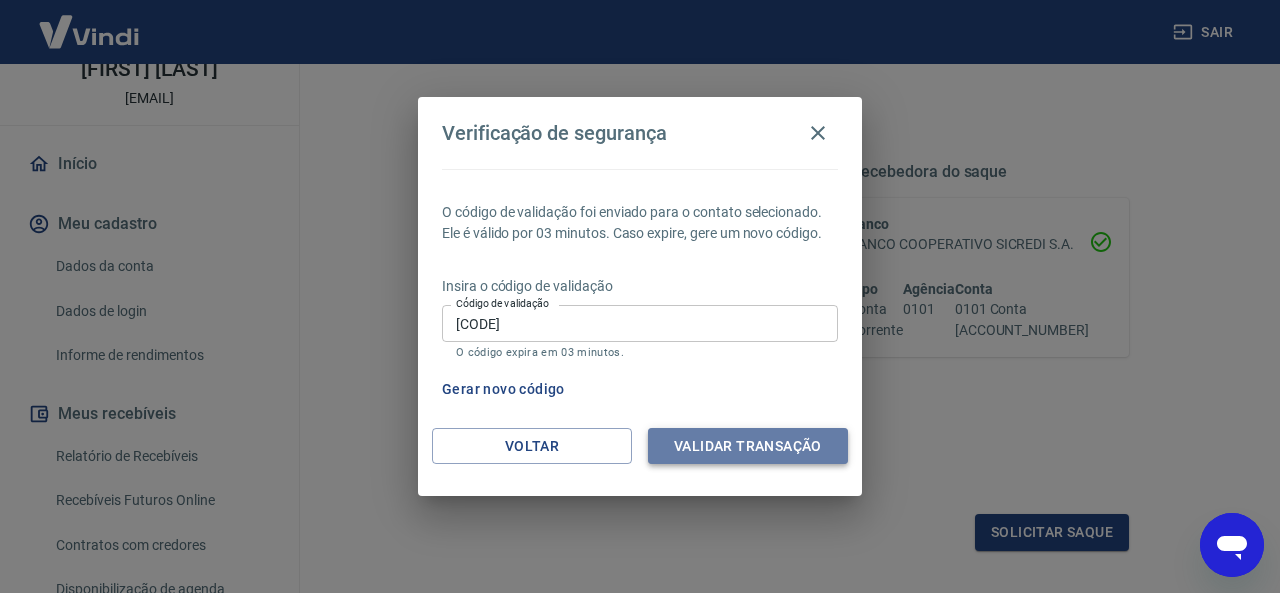 click on "Validar transação" at bounding box center [748, 446] 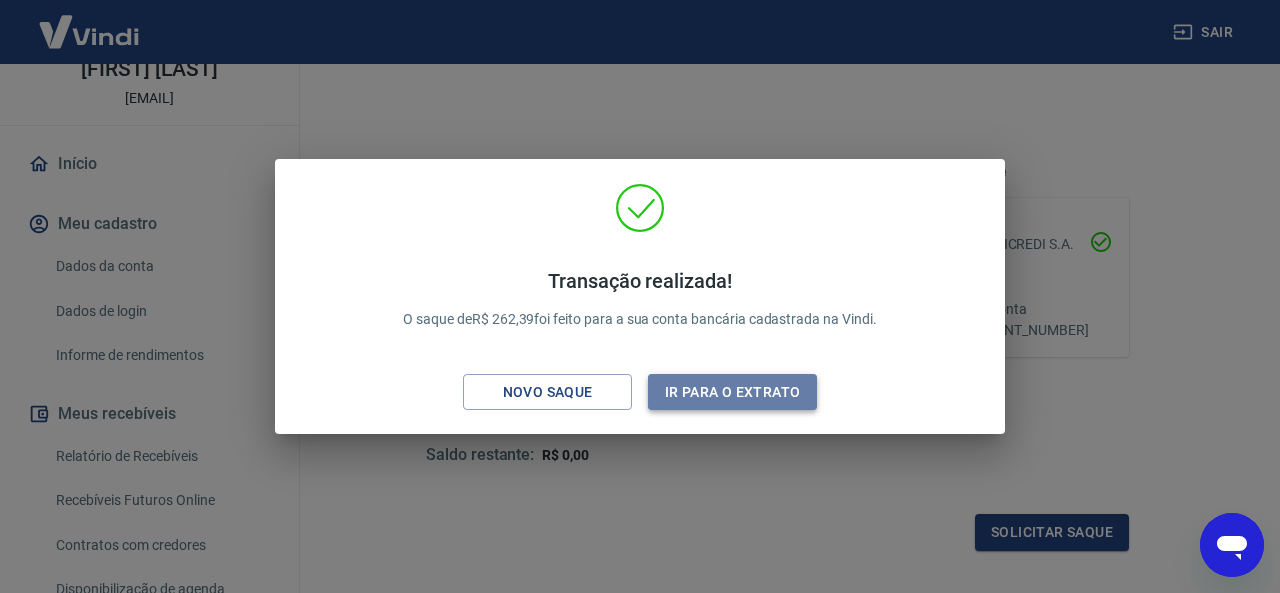 click on "Ir para o extrato" at bounding box center (732, 392) 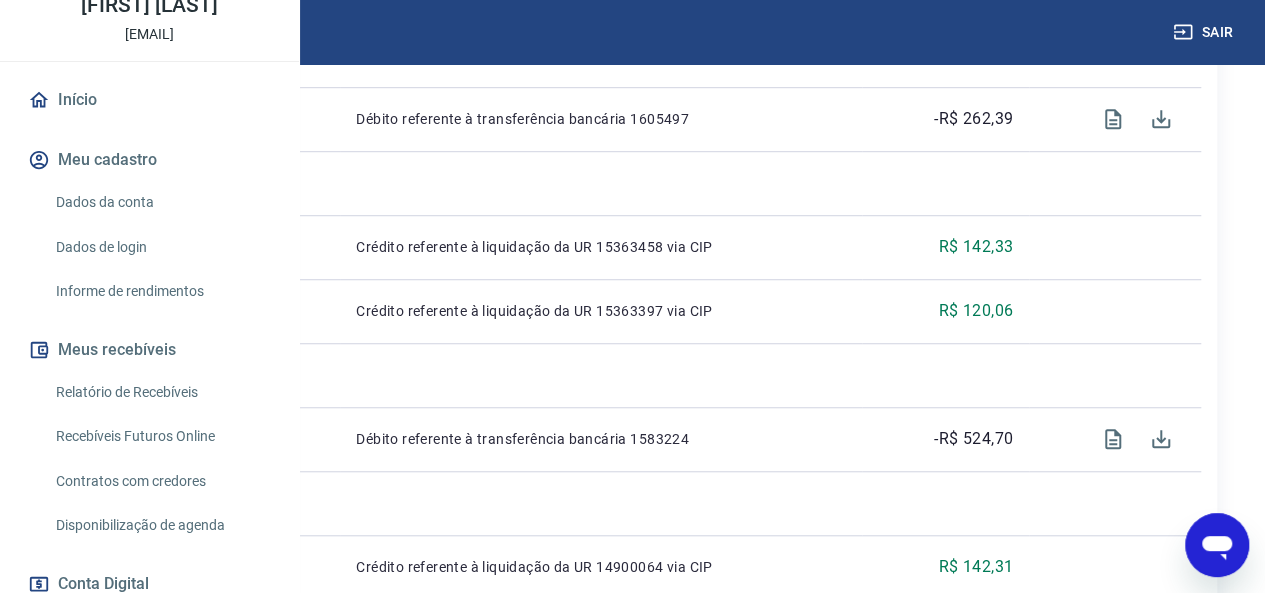scroll, scrollTop: 560, scrollLeft: 0, axis: vertical 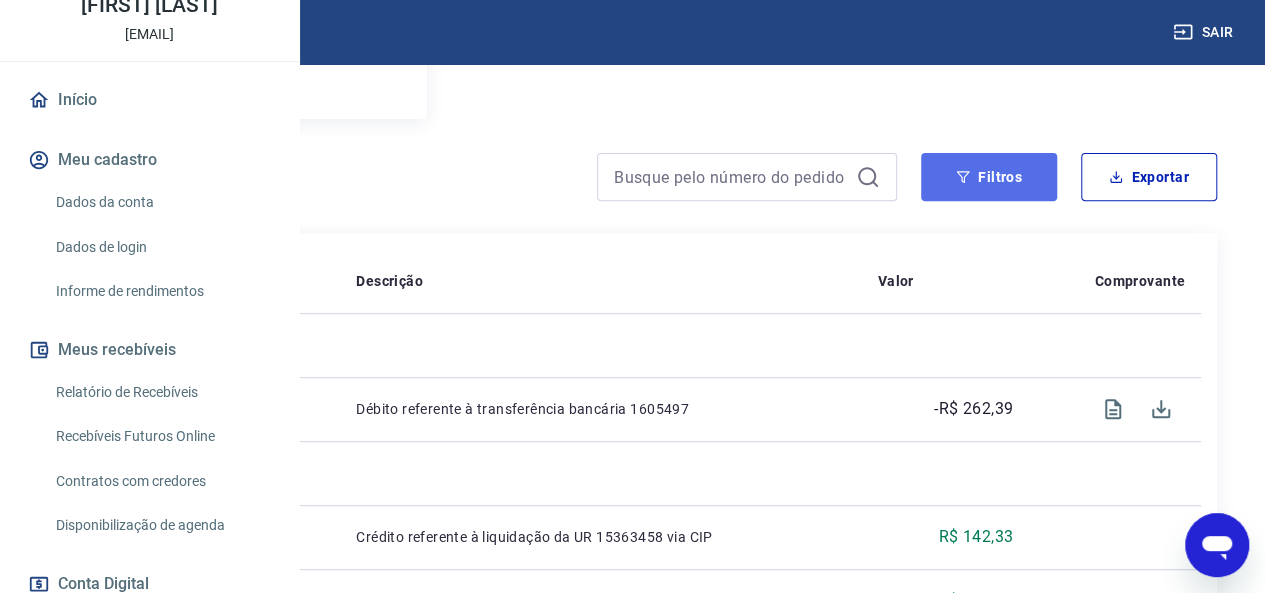 click on "Filtros" at bounding box center [989, 177] 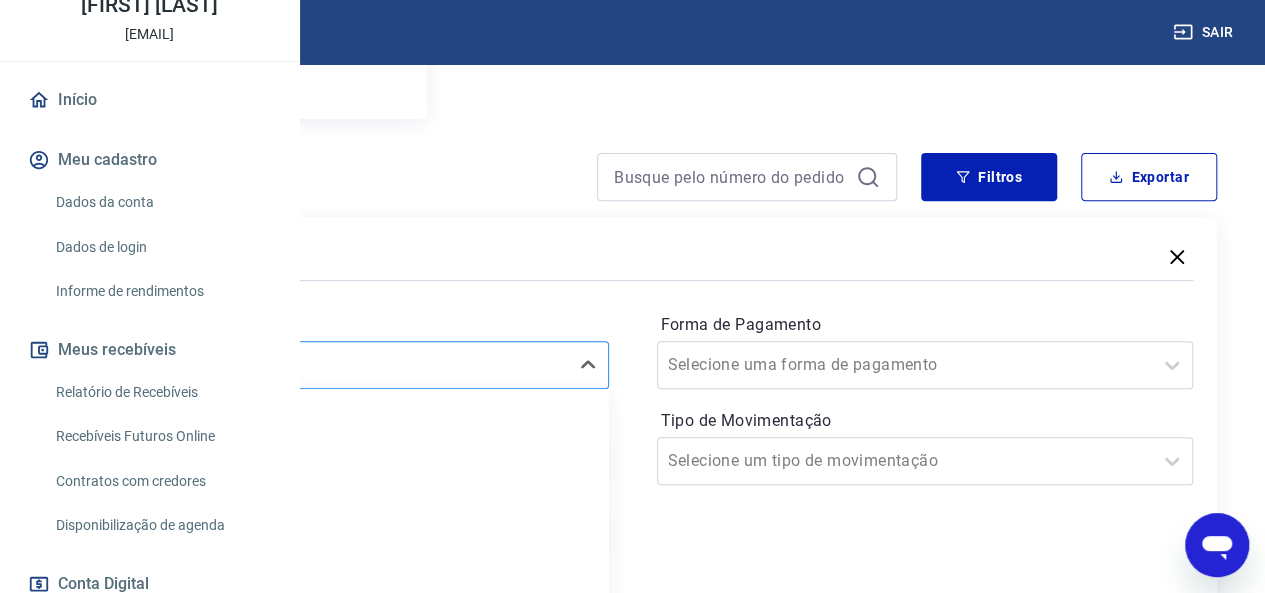 scroll, scrollTop: 403, scrollLeft: 0, axis: vertical 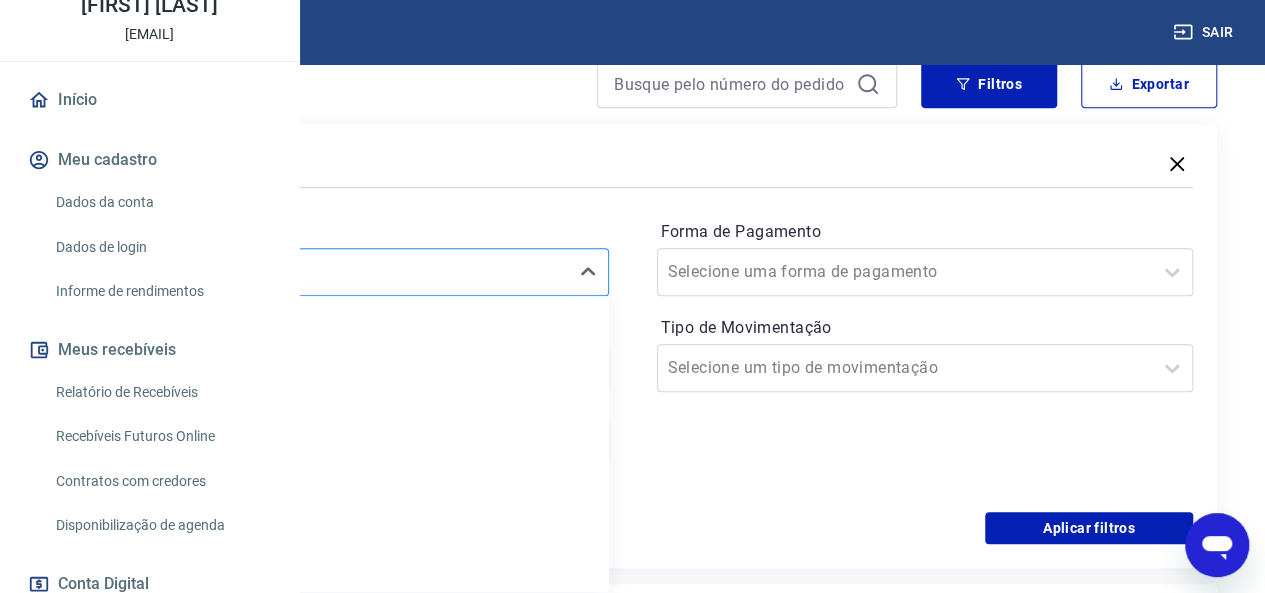 click on "option Hoje focused, 2 of 6. 6 results available. Use Up and Down to choose options, press Enter to select the currently focused option, press Escape to exit the menu, press Tab to select the option and exit the menu. Selecione um período Limpar Filtro Hoje Última semana Últimos 30 dias Últimos 90 dias Últimos 6 meses" at bounding box center [340, 272] 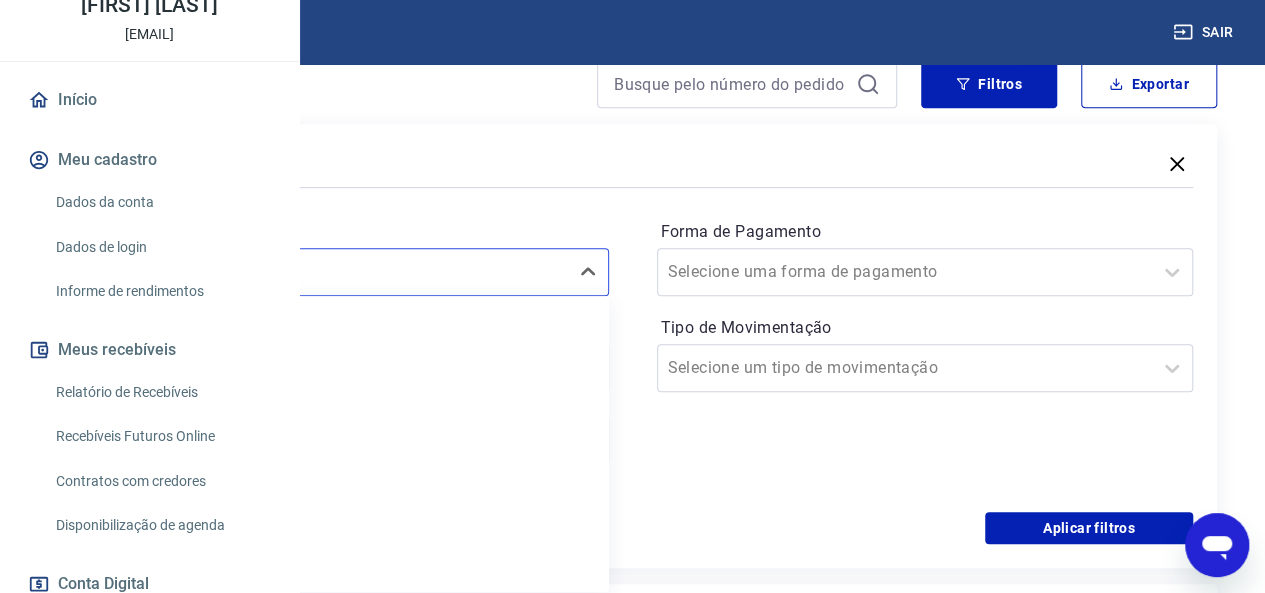 click on "Forma de Pagamento Selecione uma forma de pagamento Tipo de Movimentação Selecione um tipo de movimentação" at bounding box center (925, 352) 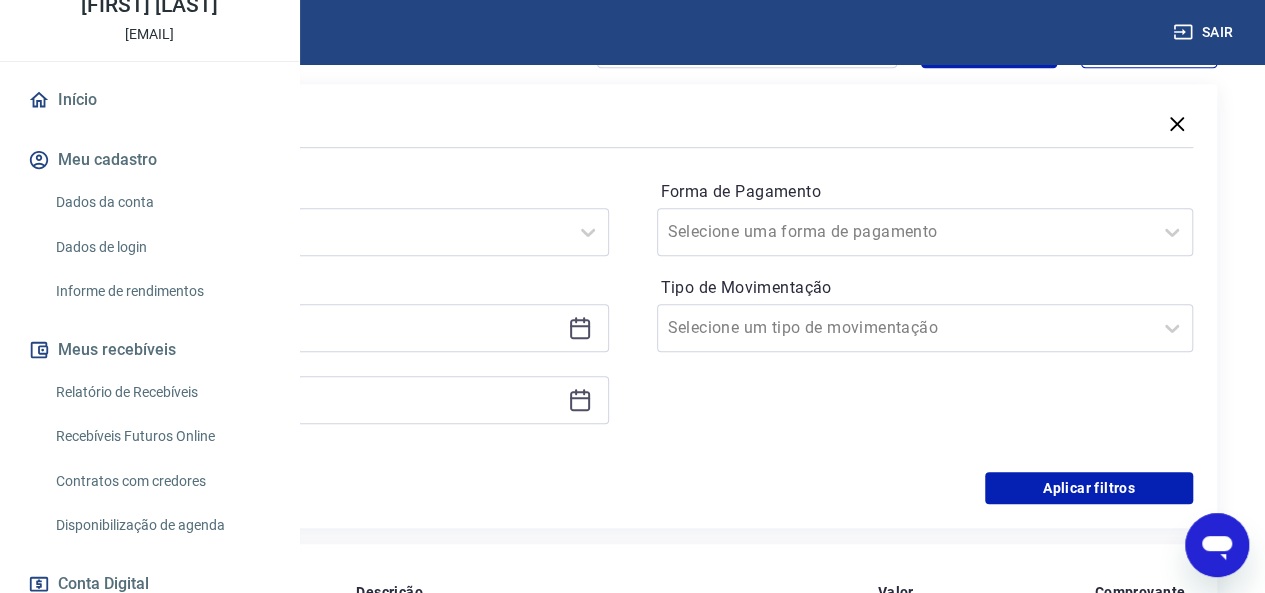 scroll, scrollTop: 483, scrollLeft: 0, axis: vertical 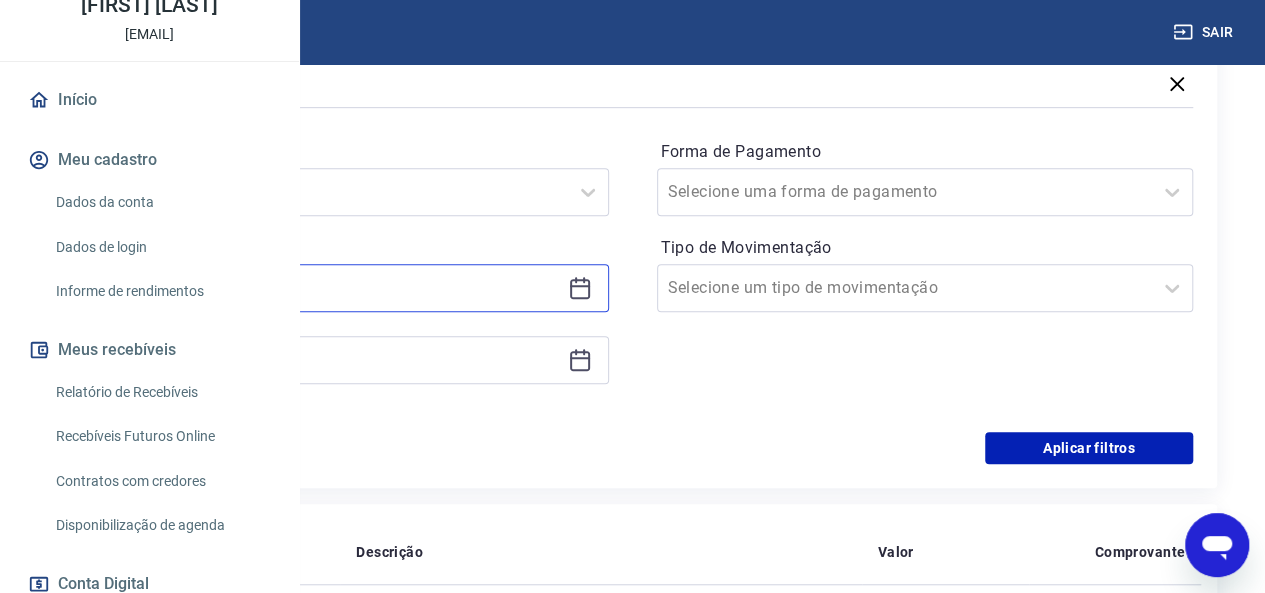 click at bounding box center [324, 288] 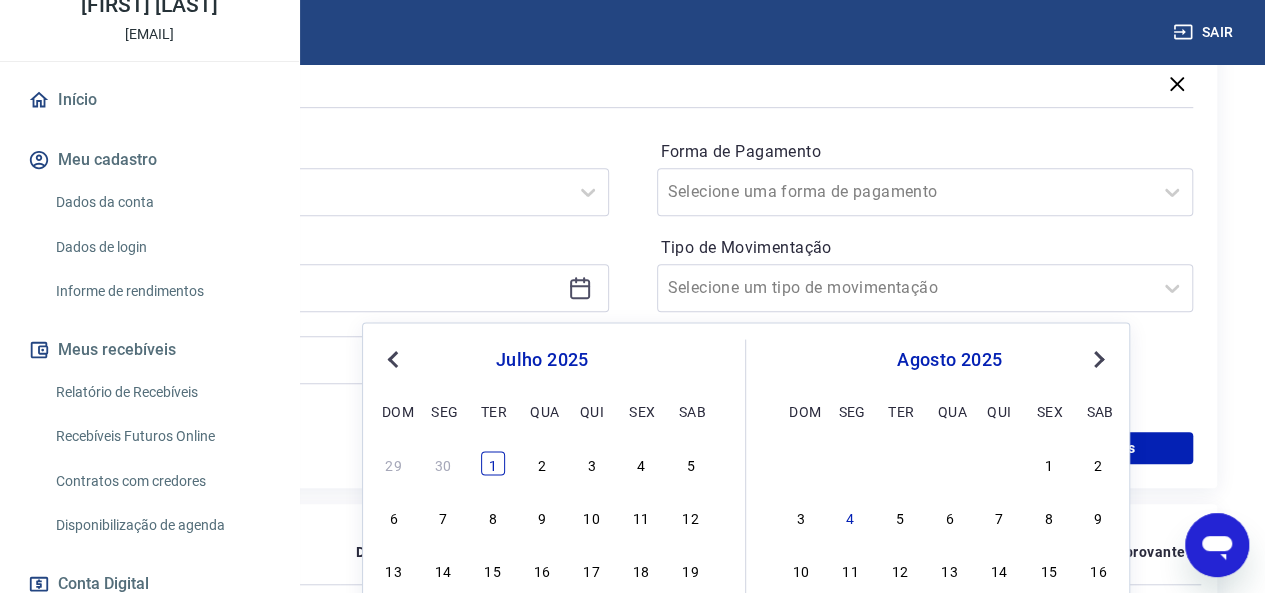 click on "1" at bounding box center (493, 463) 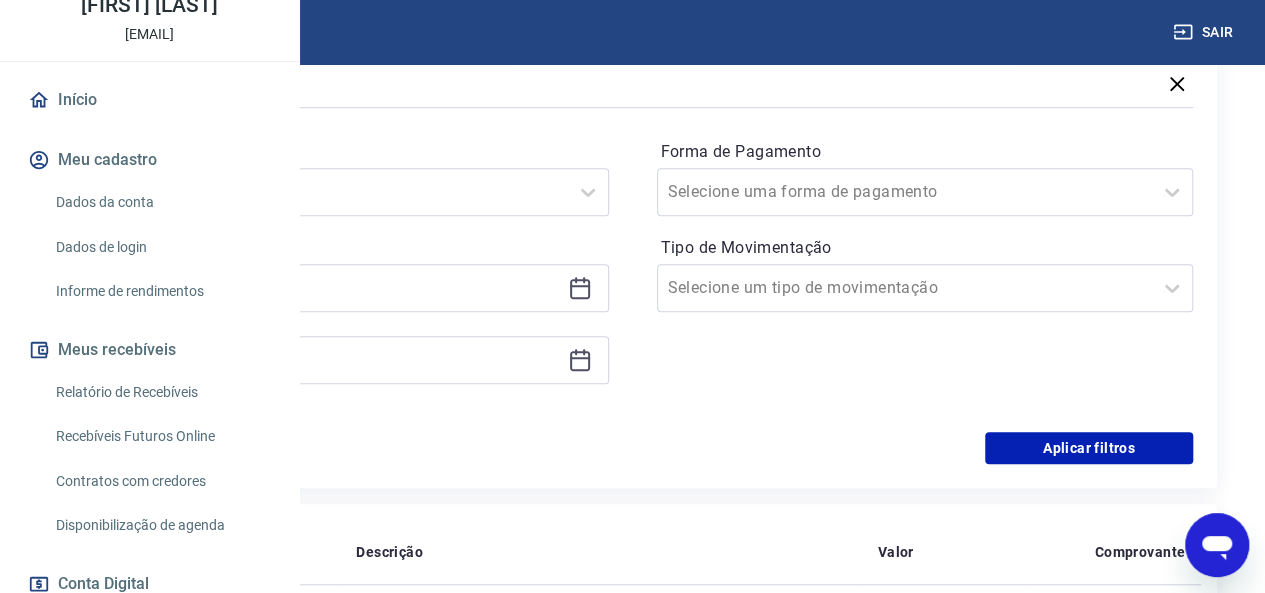 click 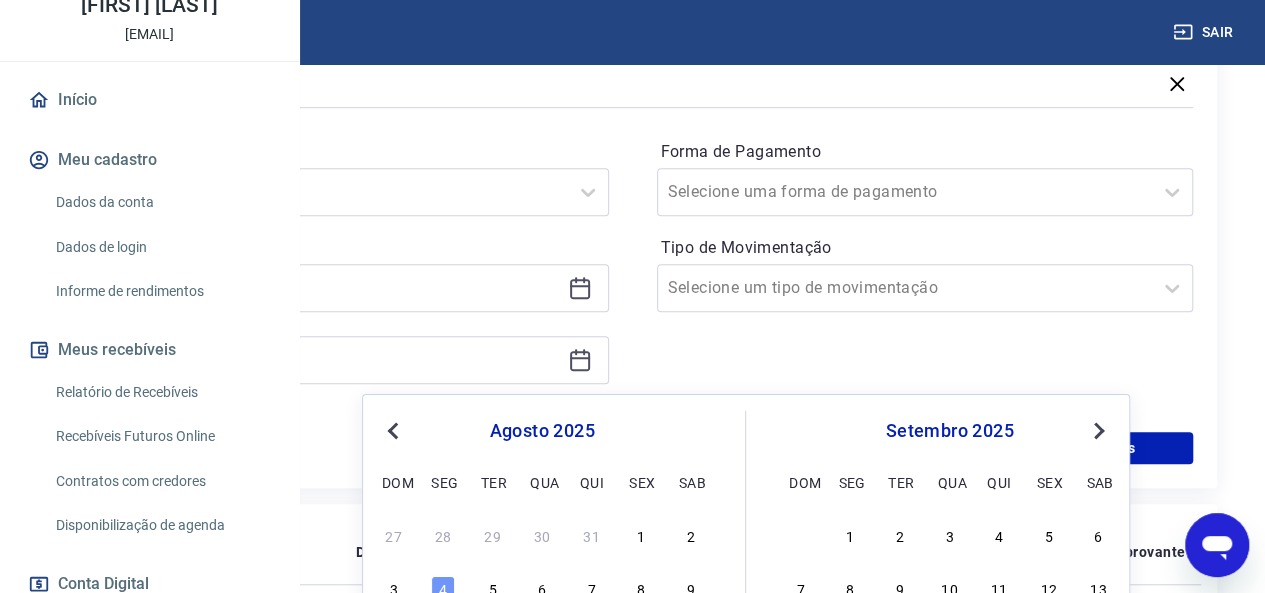 click on "Previous Month" at bounding box center (395, 429) 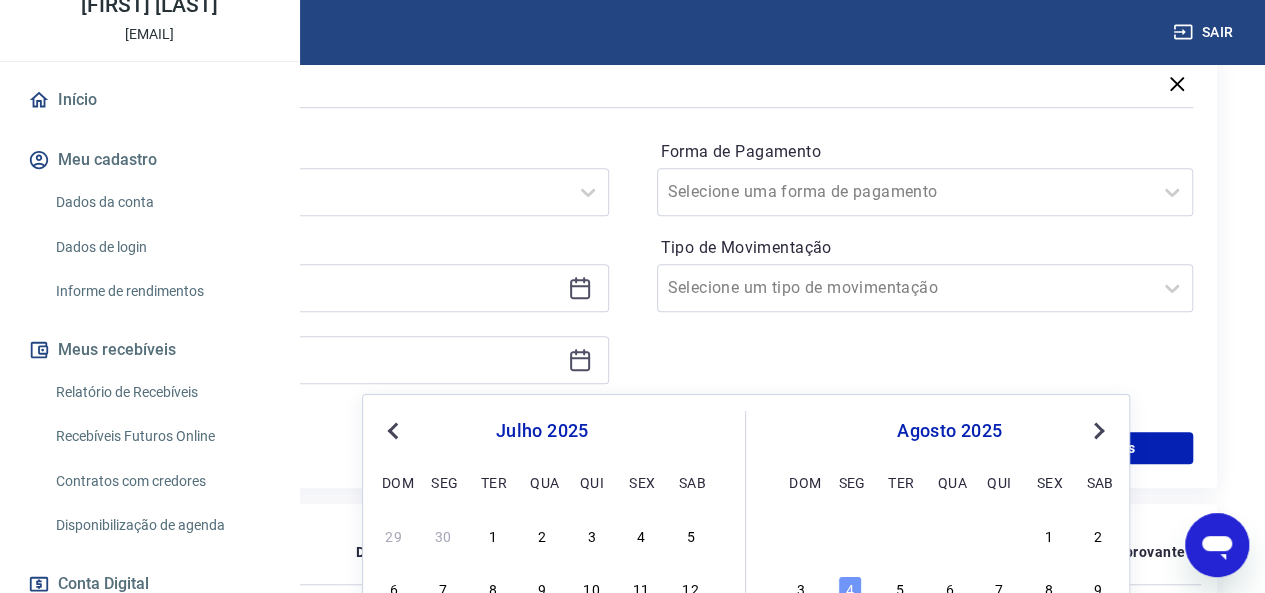 type 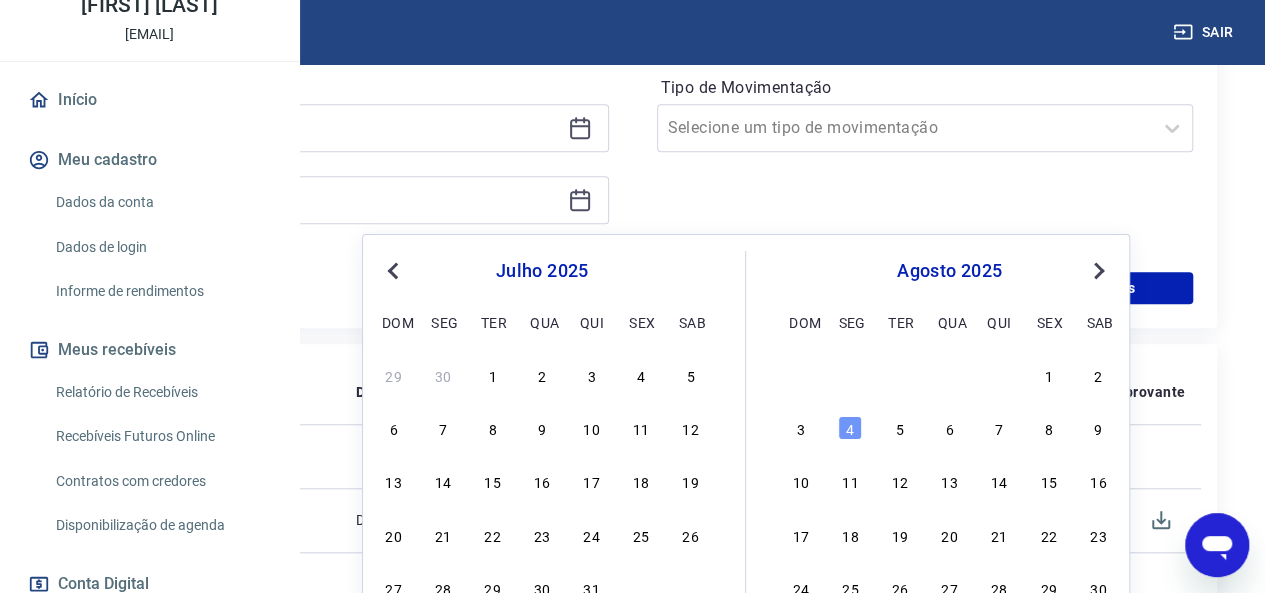scroll, scrollTop: 683, scrollLeft: 0, axis: vertical 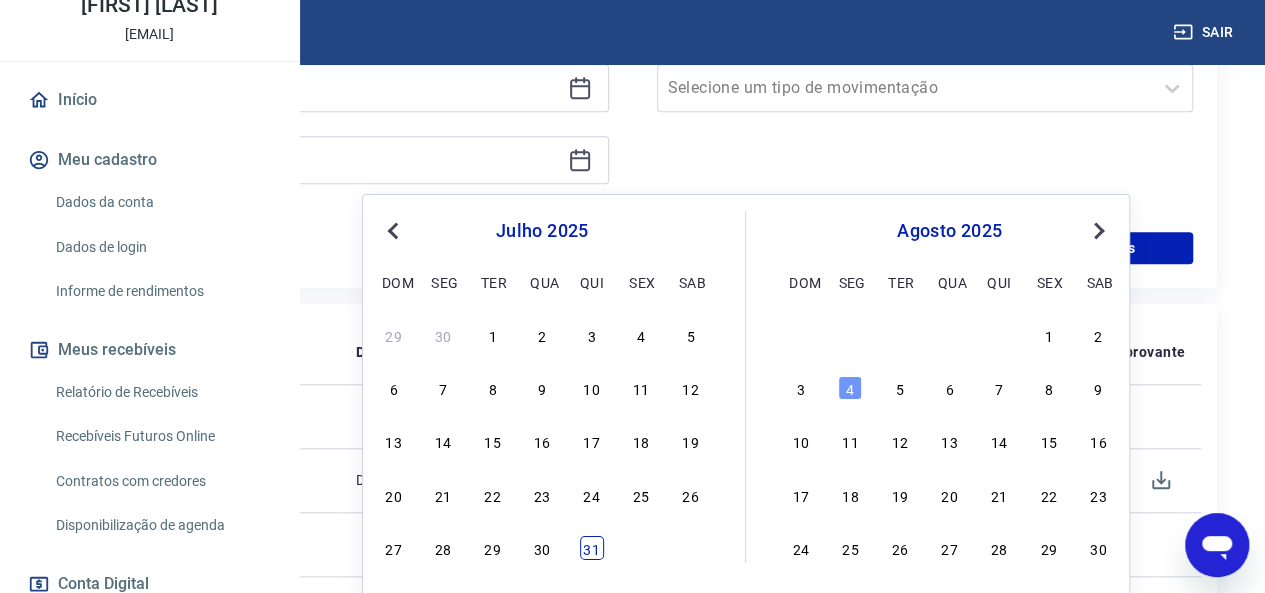 click on "31" at bounding box center [592, 548] 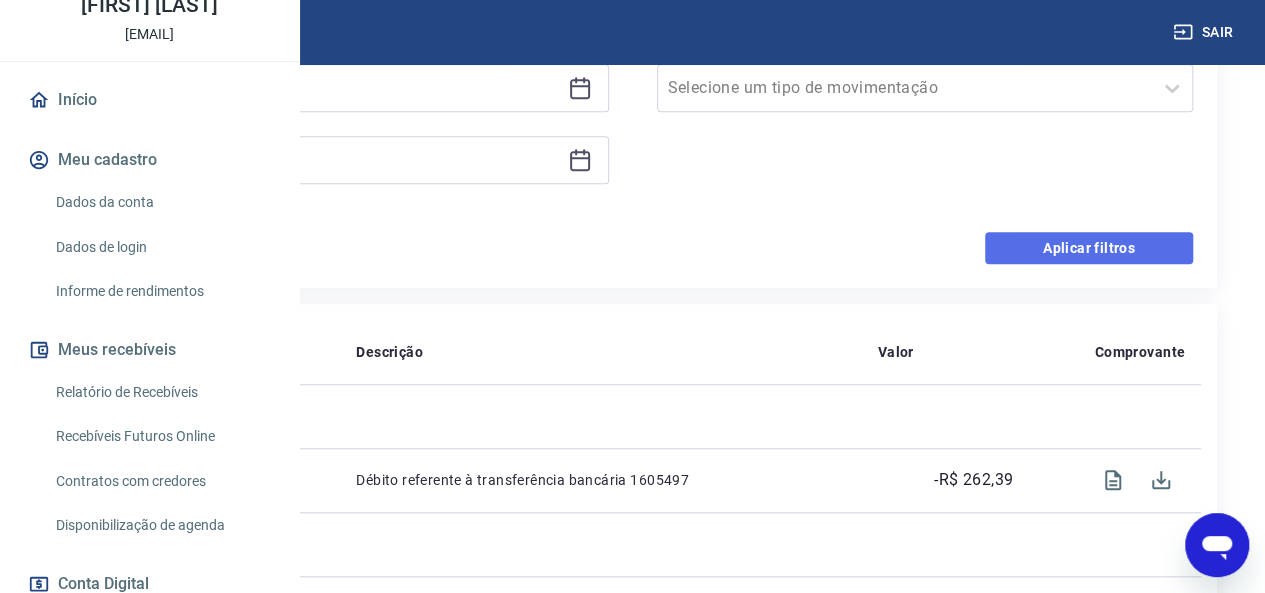 click on "Aplicar filtros" at bounding box center (1089, 248) 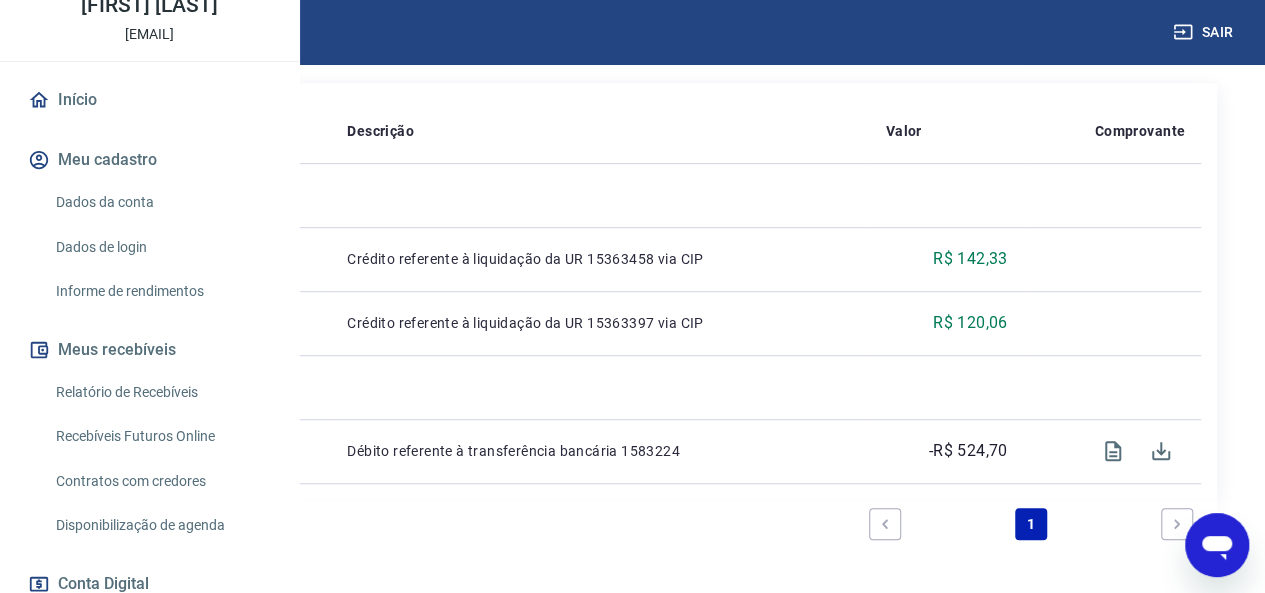 scroll, scrollTop: 380, scrollLeft: 0, axis: vertical 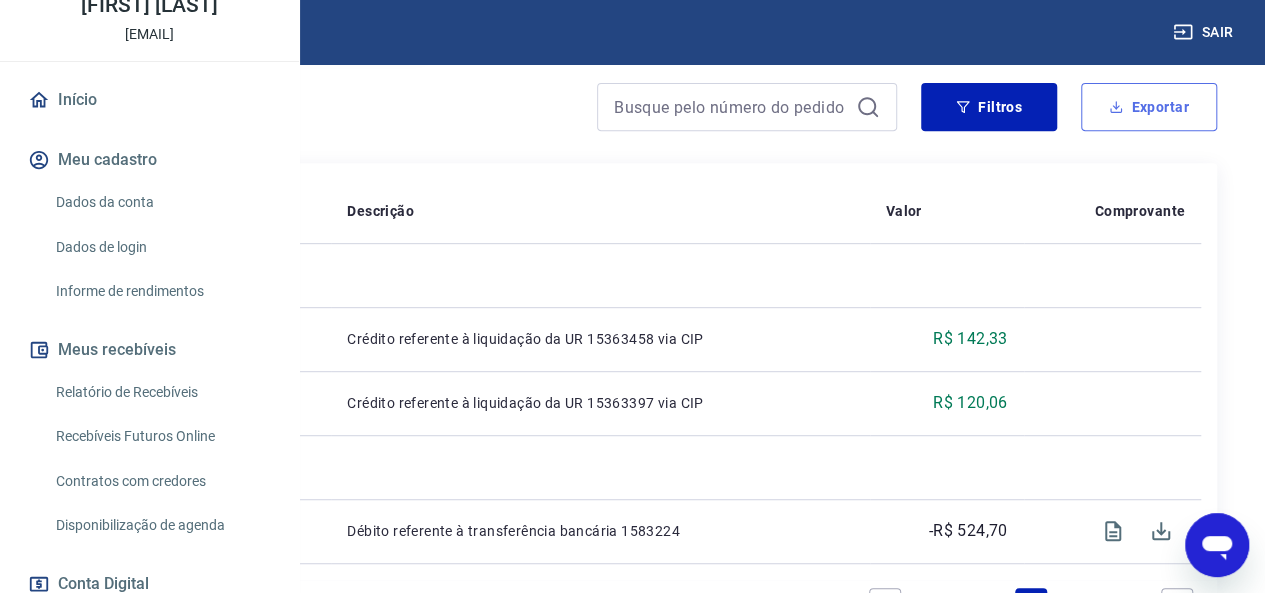 click on "Exportar" at bounding box center [1149, 107] 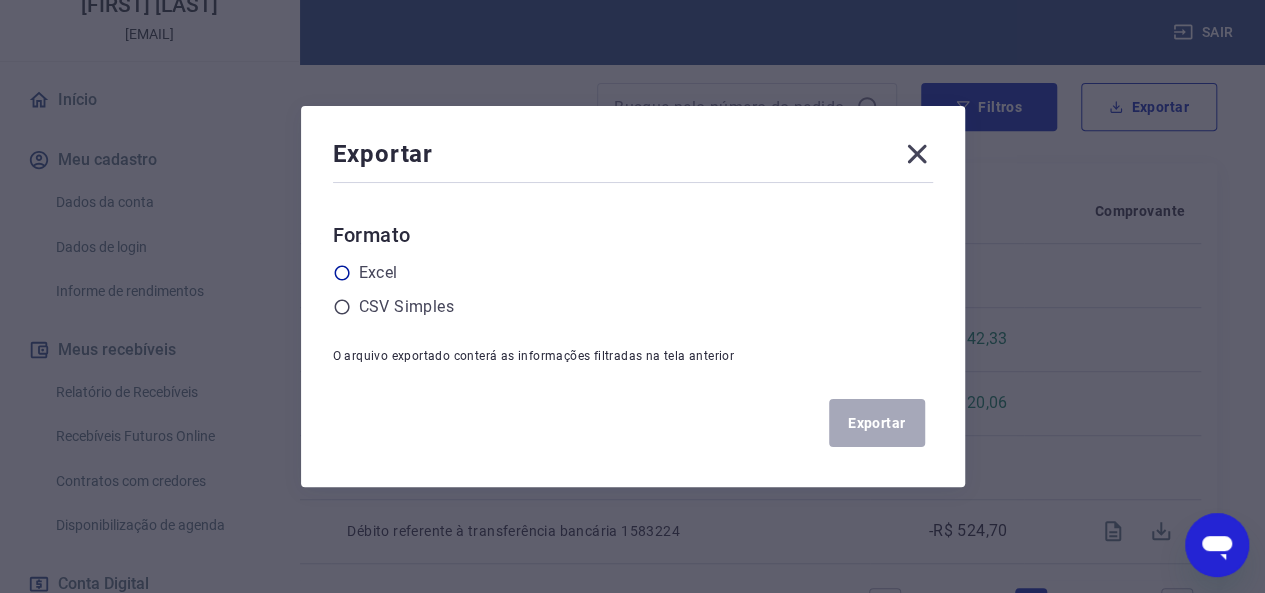 click on "Excel" at bounding box center [378, 273] 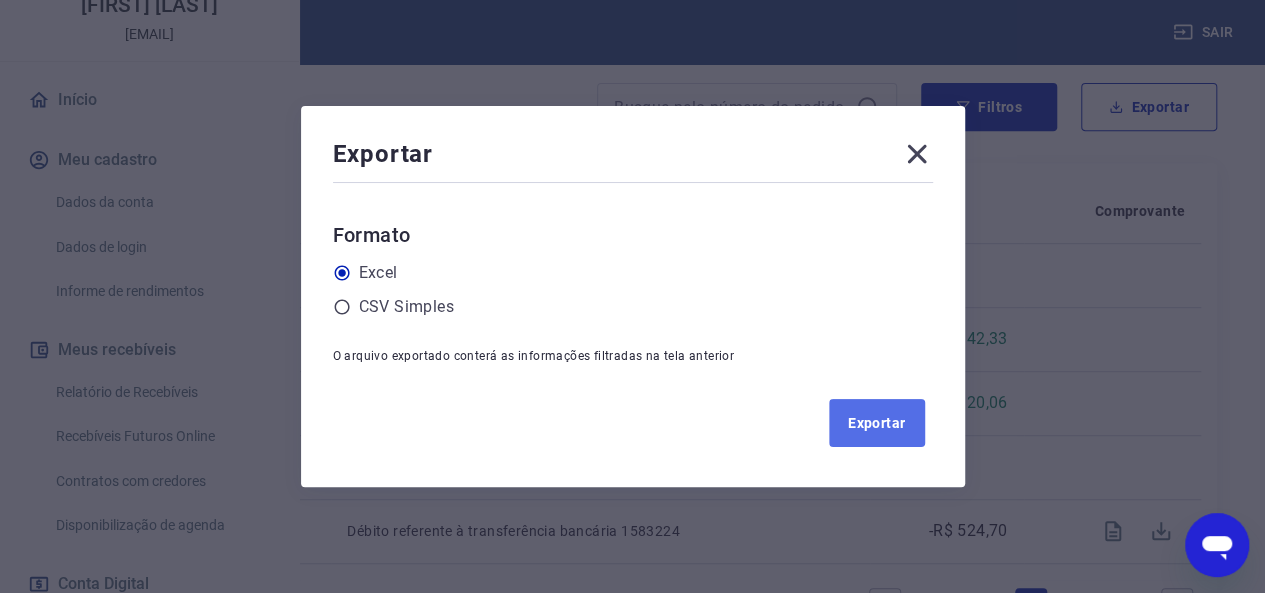 click on "Exportar" at bounding box center [877, 423] 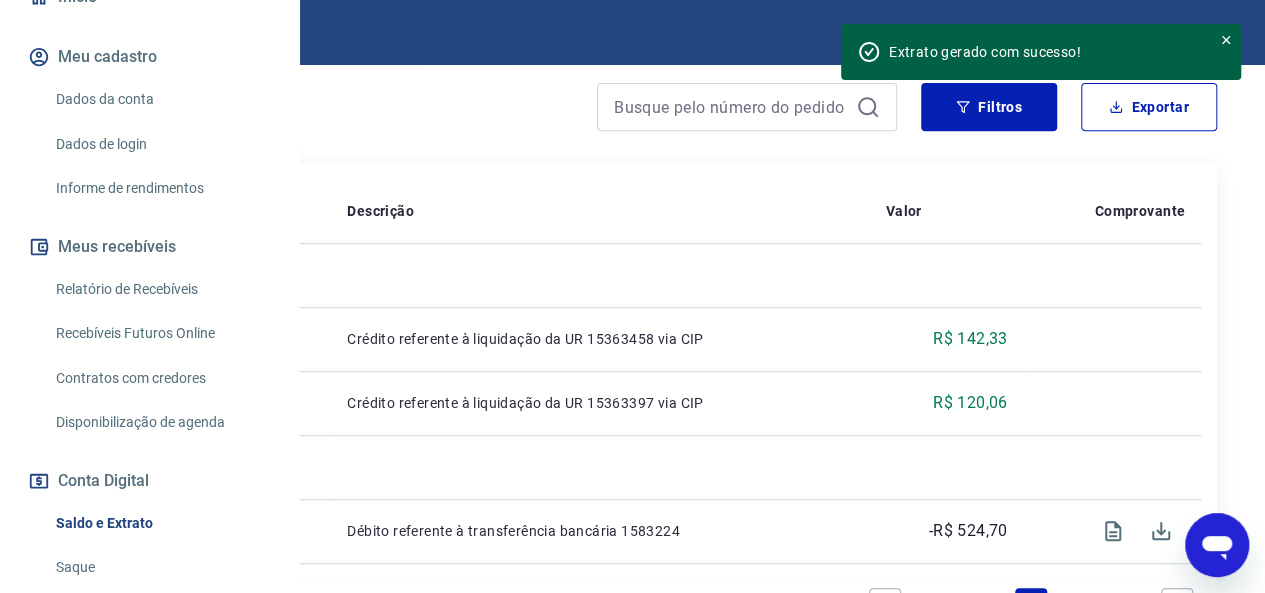 scroll, scrollTop: 226, scrollLeft: 0, axis: vertical 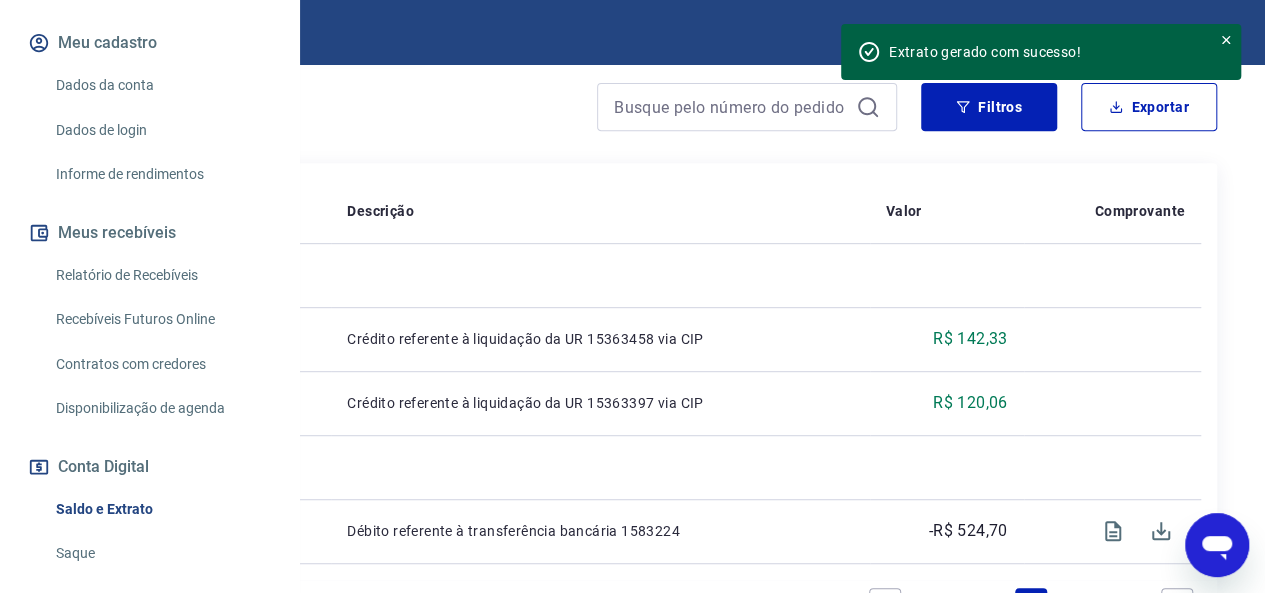 click on "Relatório de Recebíveis" at bounding box center [161, 275] 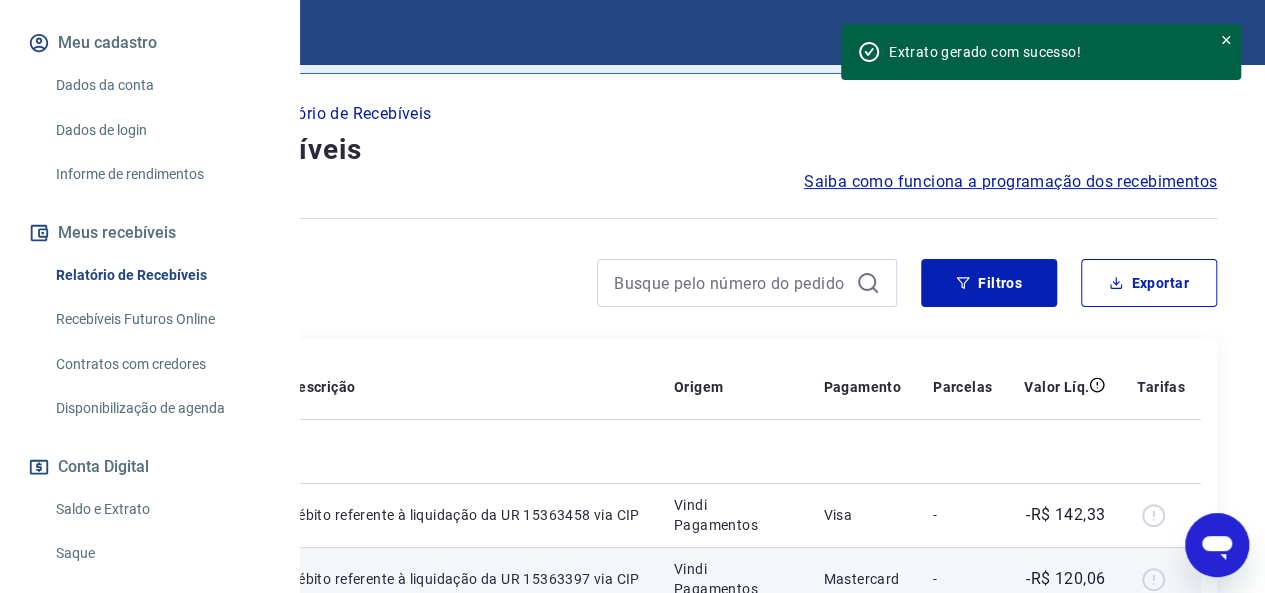 scroll, scrollTop: 380, scrollLeft: 0, axis: vertical 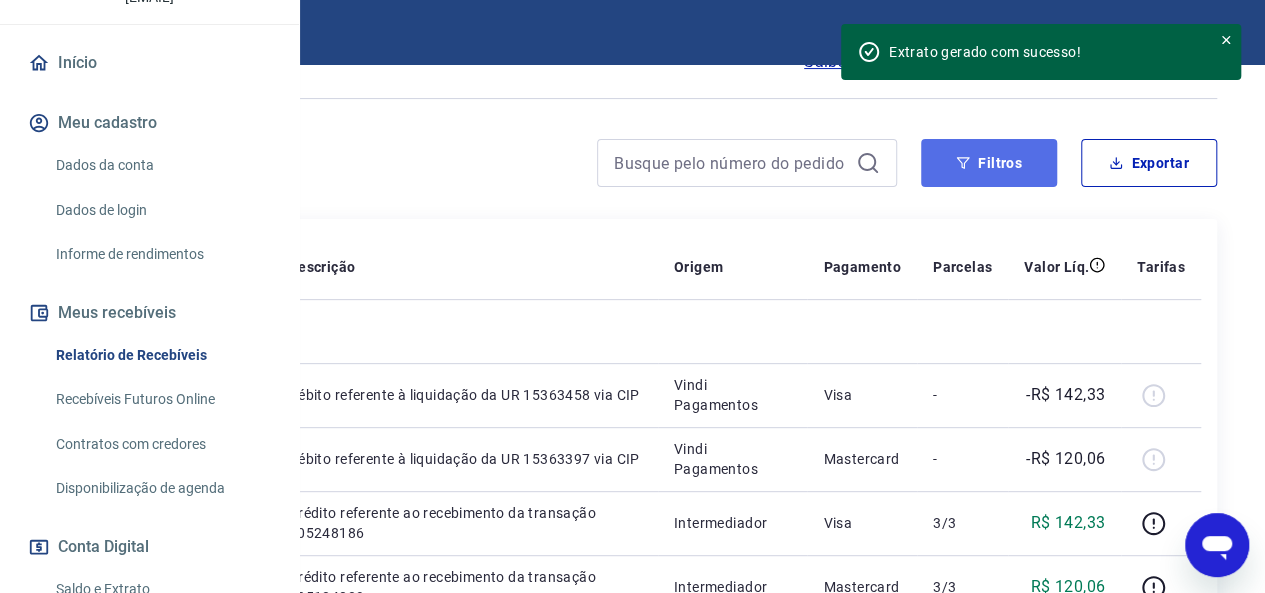 click on "Filtros" at bounding box center [989, 163] 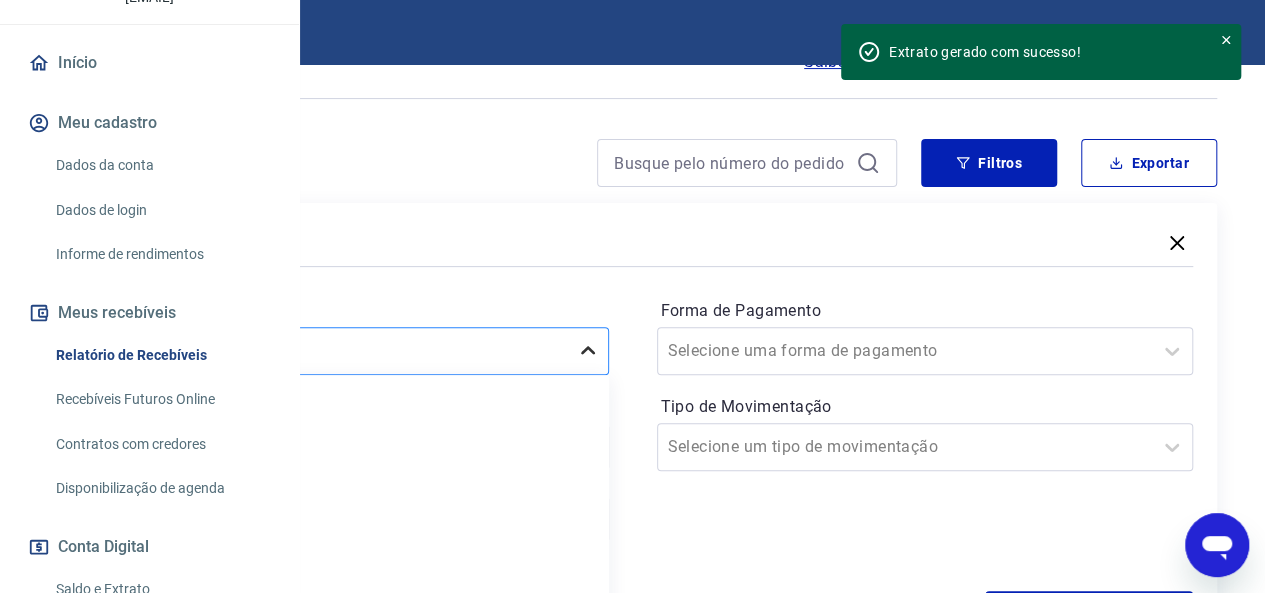 scroll, scrollTop: 290, scrollLeft: 0, axis: vertical 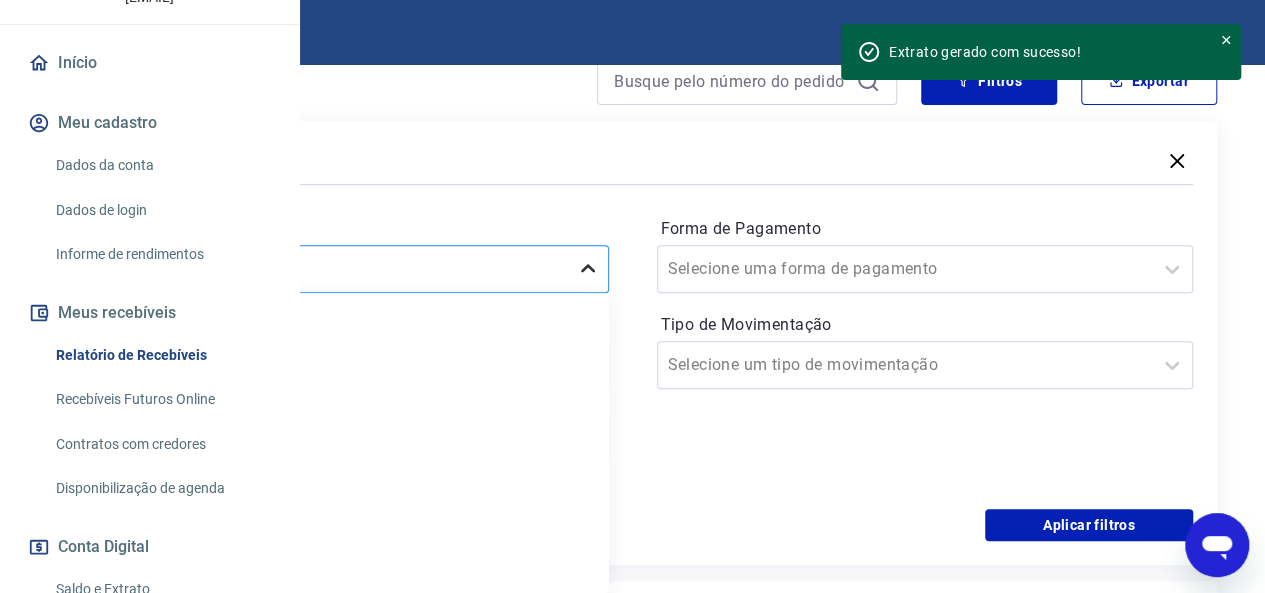 click on "option Limpar Filtro focused, 1 of 7. 7 results available. Use Up and Down to choose options, press Enter to select the currently focused option, press Escape to exit the menu, press Tab to select the option and exit the menu. Selecione um período Limpar Filtro Hoje Última semana Últimos 15 dias Últimos 30 dias Últimos 90 dias Últimos 6 meses" at bounding box center (340, 269) 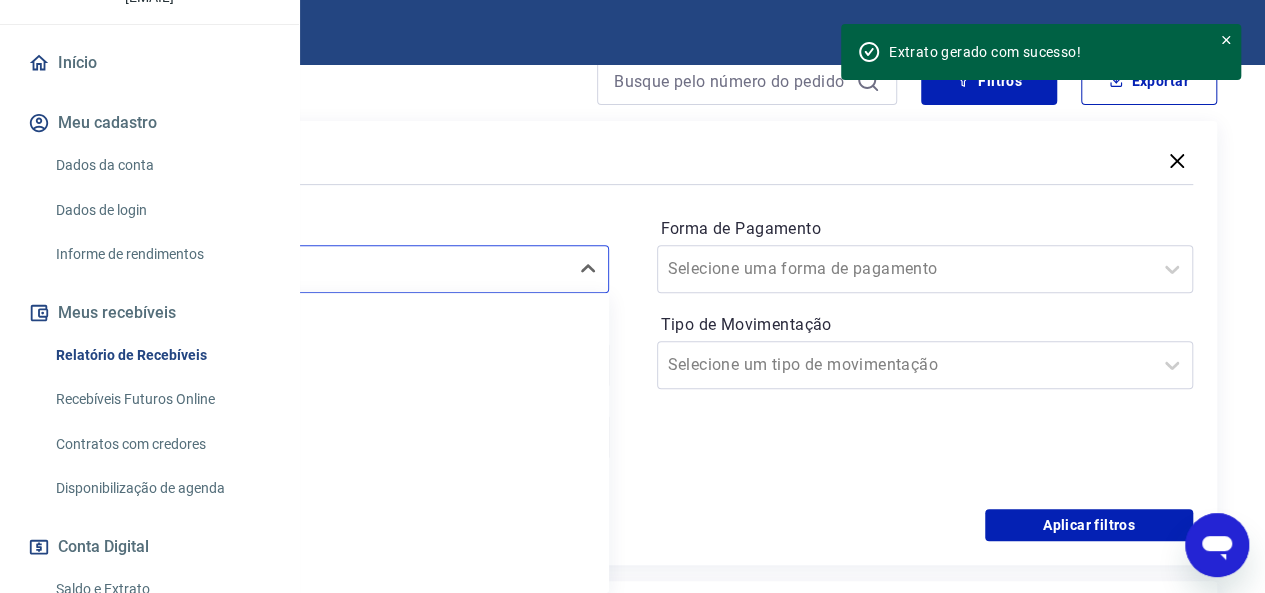 click on "Período option Limpar Filtro focused, 1 of 7. 7 results available. Use Up and Down to choose options, press Enter to select the currently focused option, press Escape to exit the menu, press Tab to select the option and exit the menu. Selecione um período Limpar Filtro Hoje Última semana Últimos 15 dias Últimos 30 dias Últimos 90 dias Últimos 6 meses" at bounding box center [340, 253] 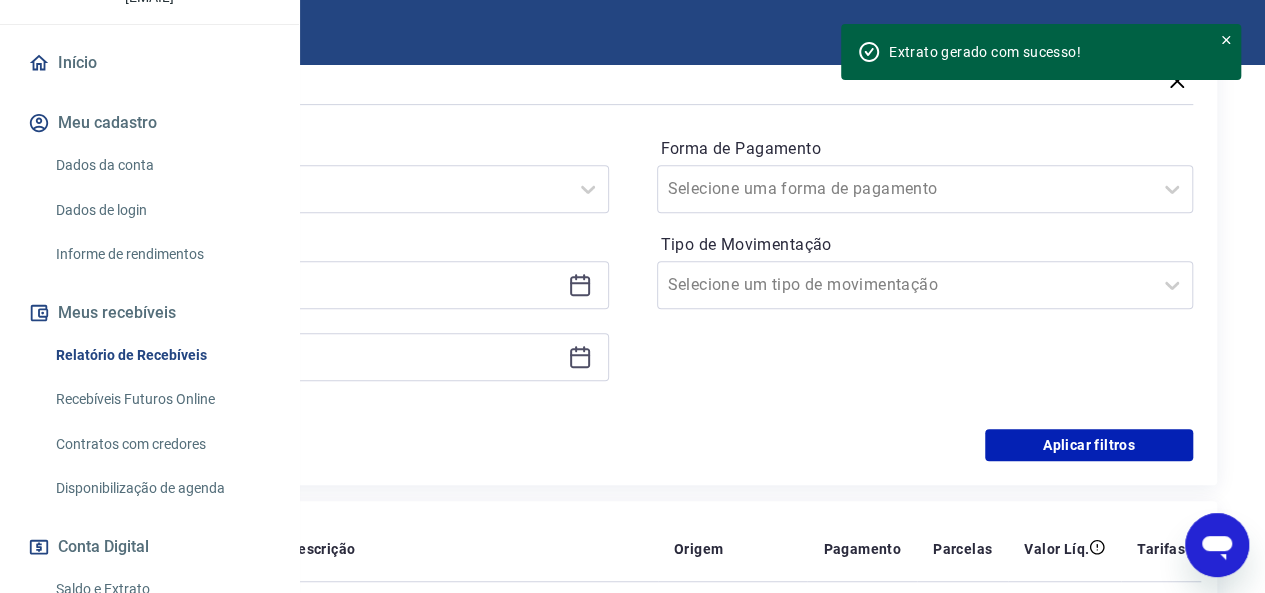 scroll, scrollTop: 410, scrollLeft: 0, axis: vertical 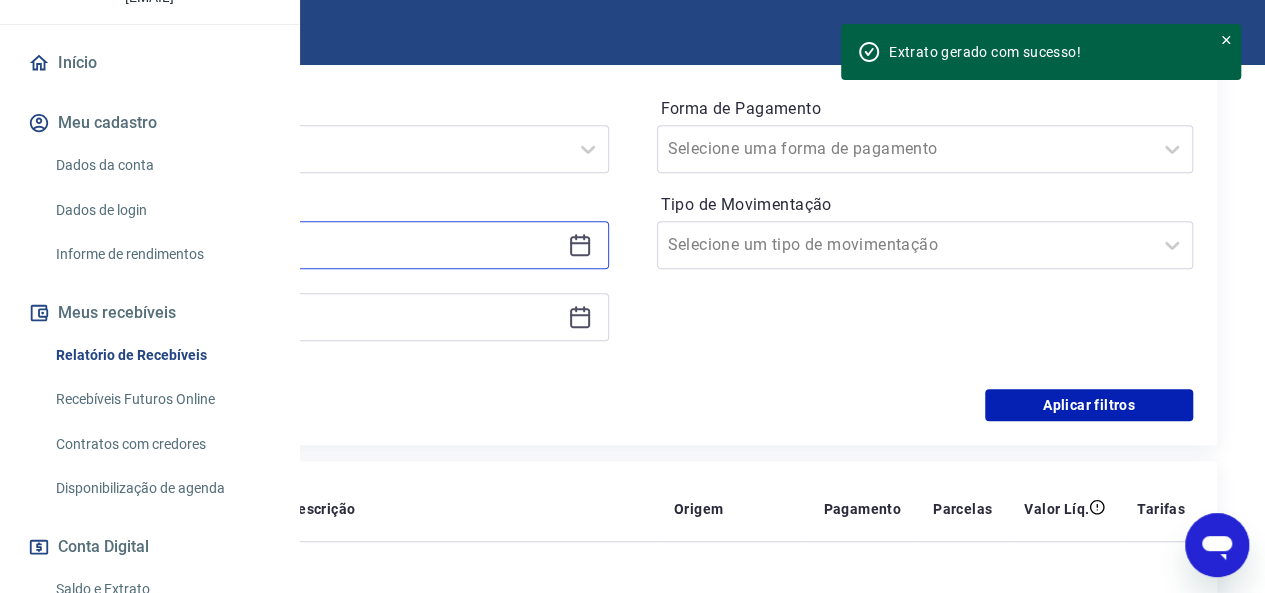 click at bounding box center [324, 245] 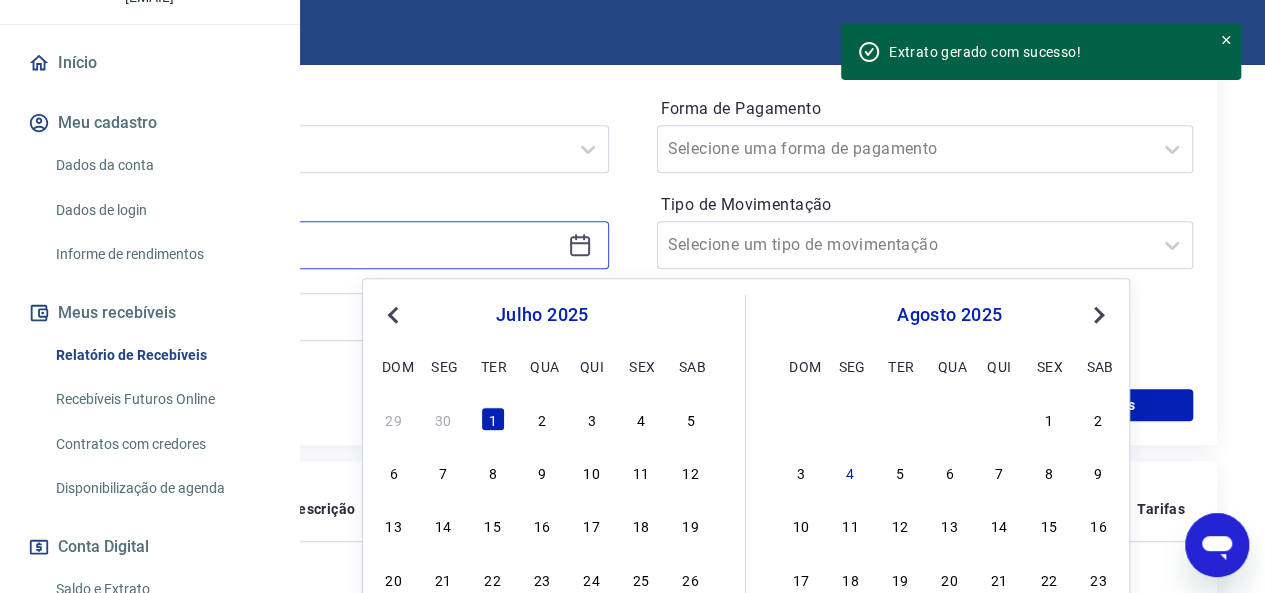 click on "01/07" at bounding box center (324, 245) 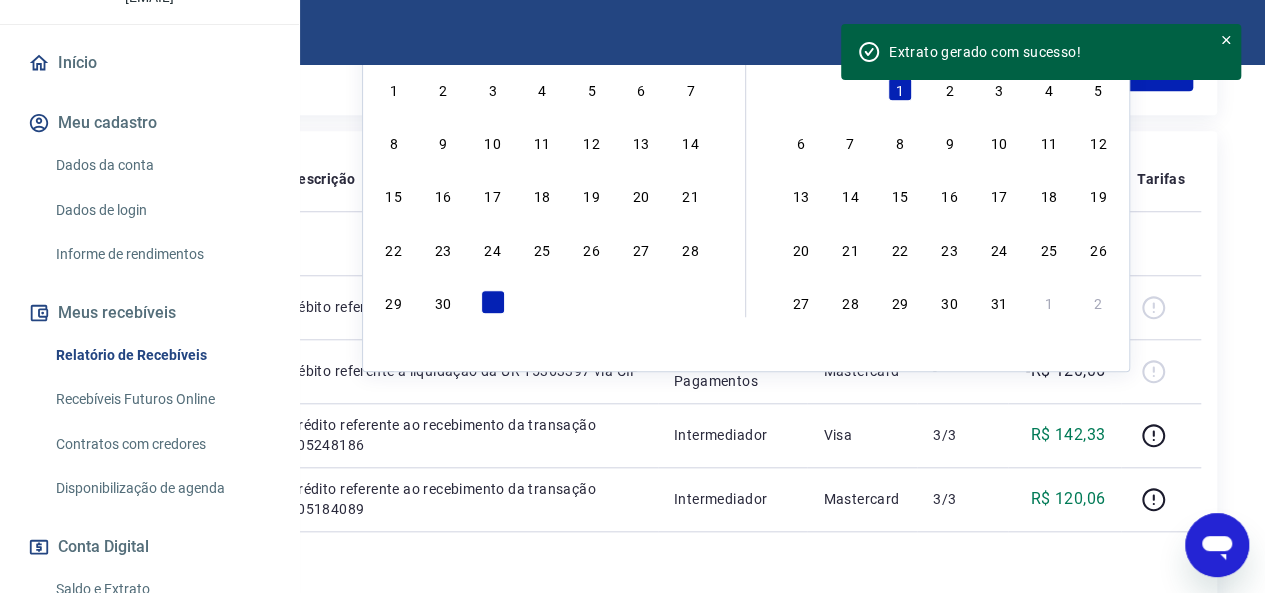 scroll, scrollTop: 749, scrollLeft: 0, axis: vertical 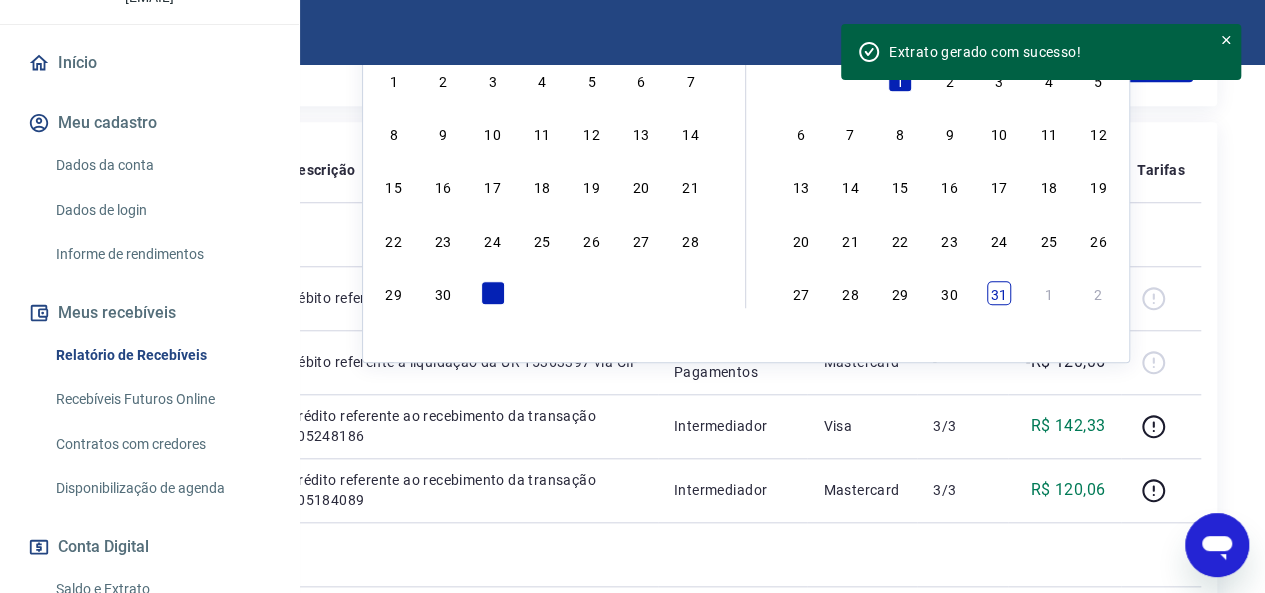 click on "31" at bounding box center [999, 293] 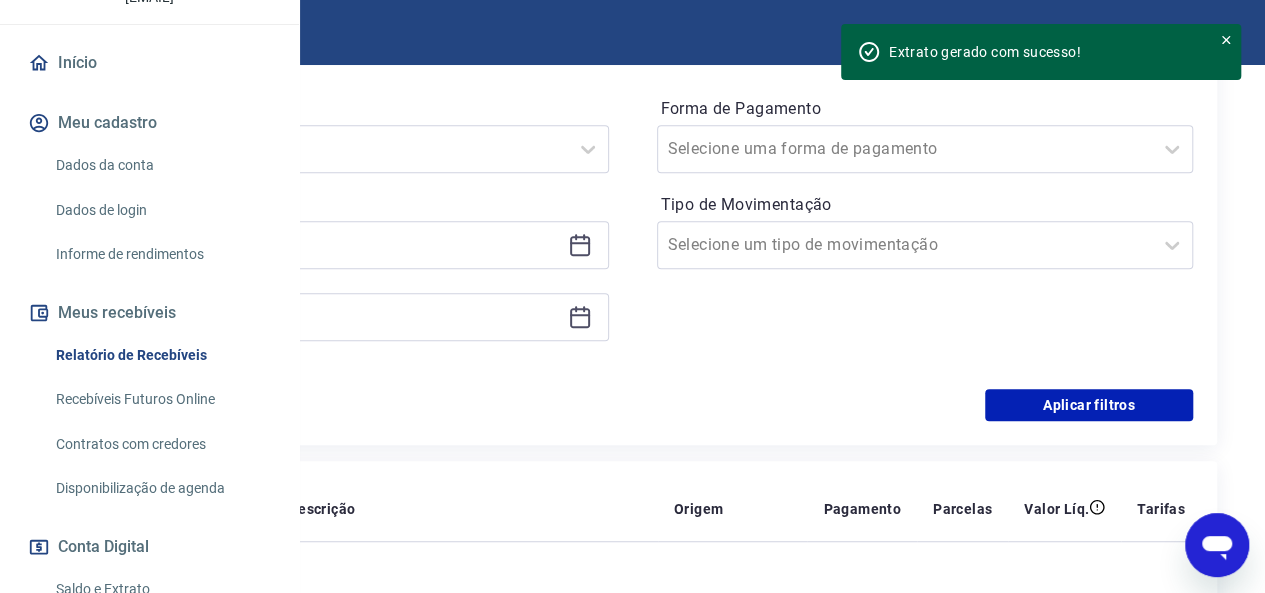 scroll, scrollTop: 400, scrollLeft: 0, axis: vertical 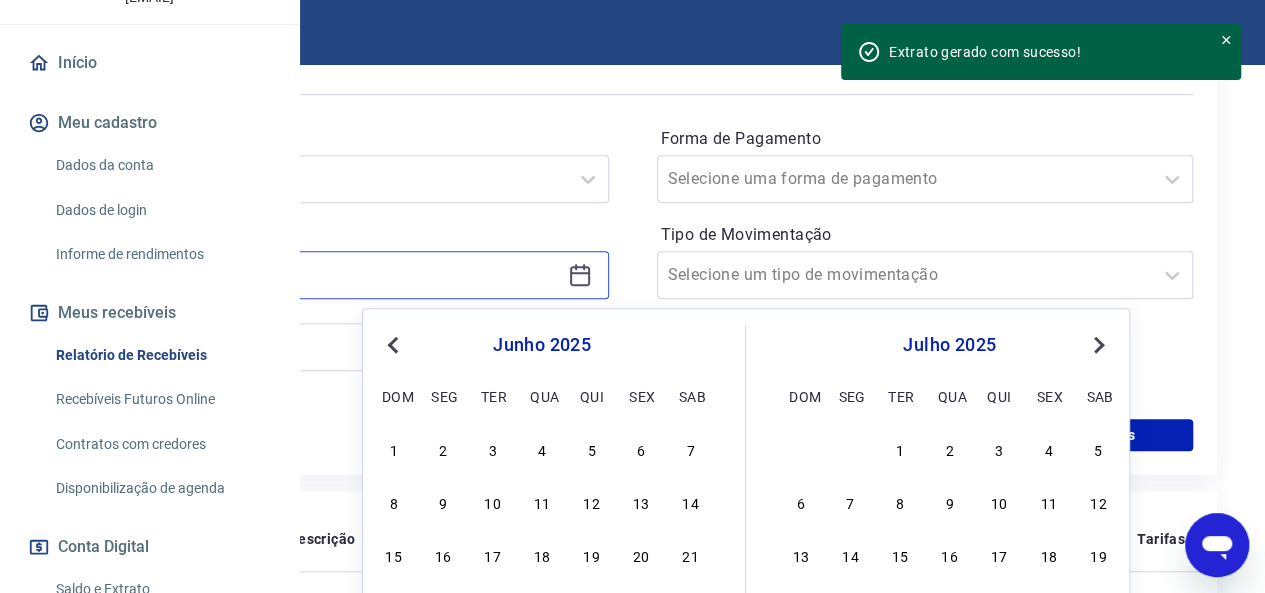 click on "31/07/2025" at bounding box center [324, 275] 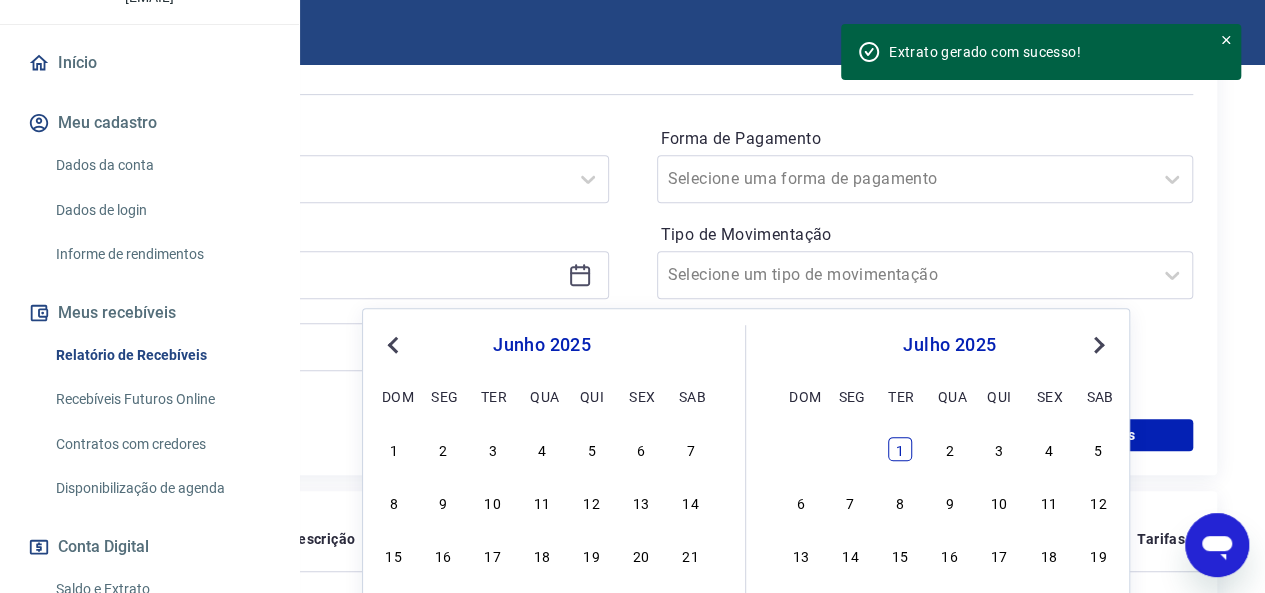 click on "1" at bounding box center [900, 449] 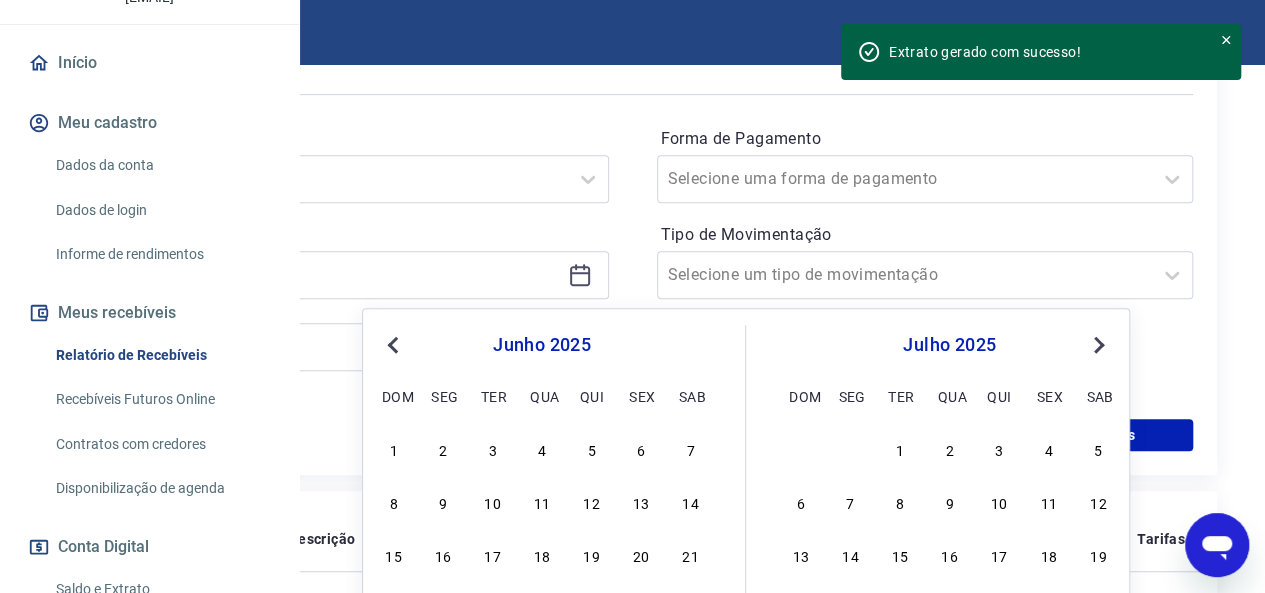 type on "01/07/2025" 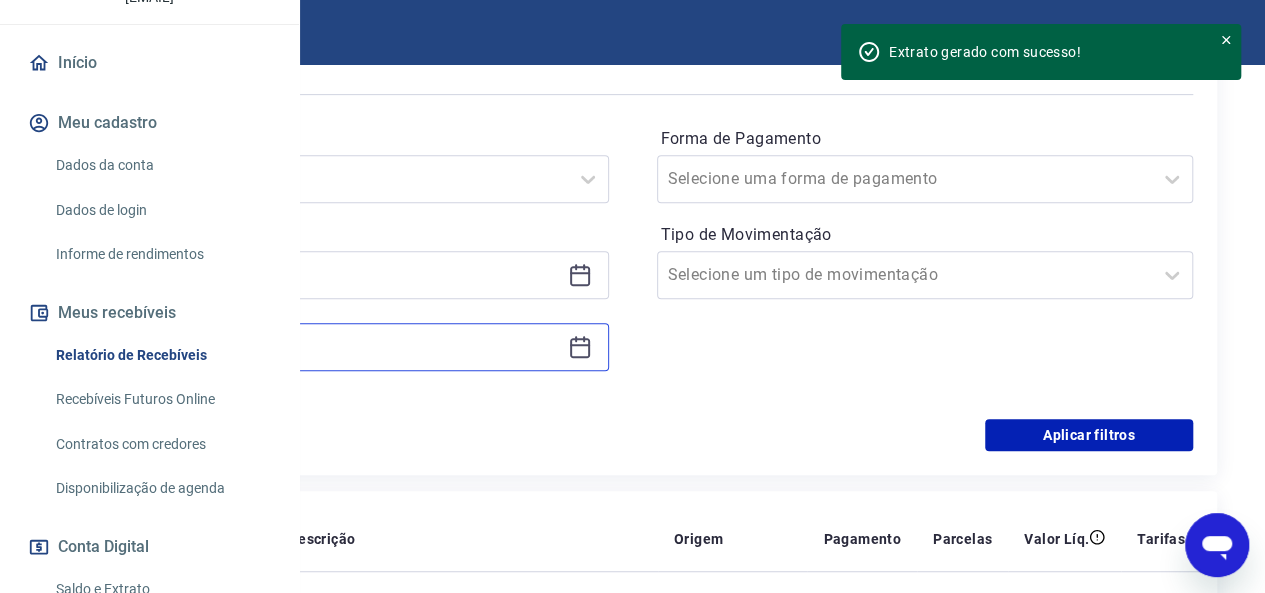click at bounding box center (324, 347) 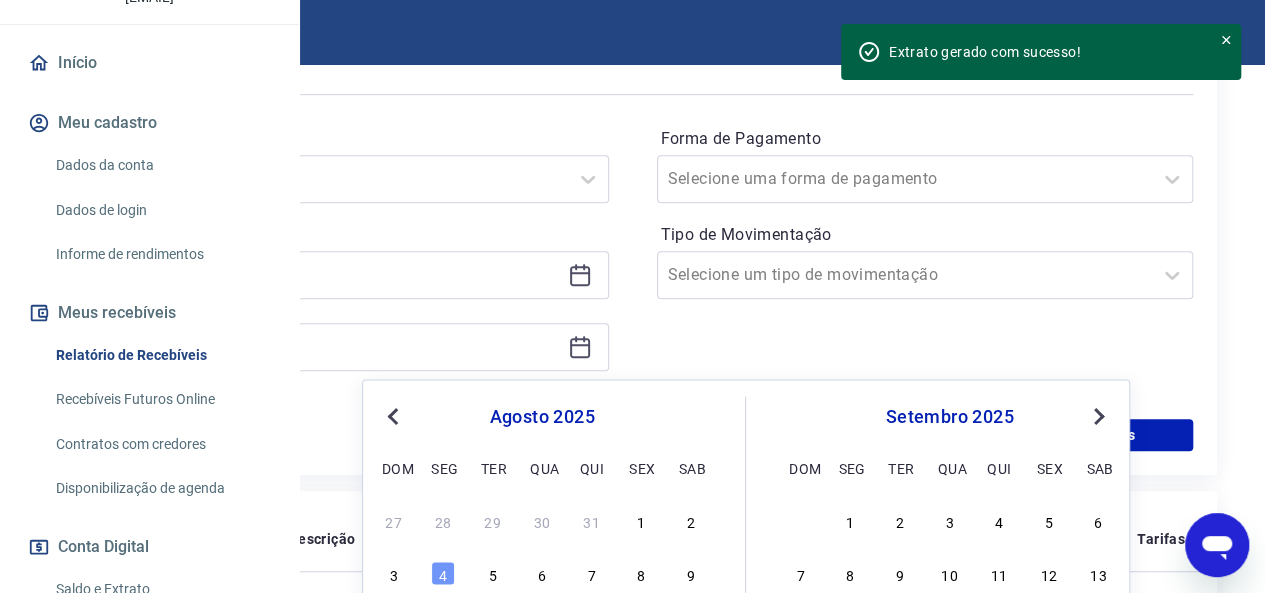 click on "Previous Month" at bounding box center [395, 415] 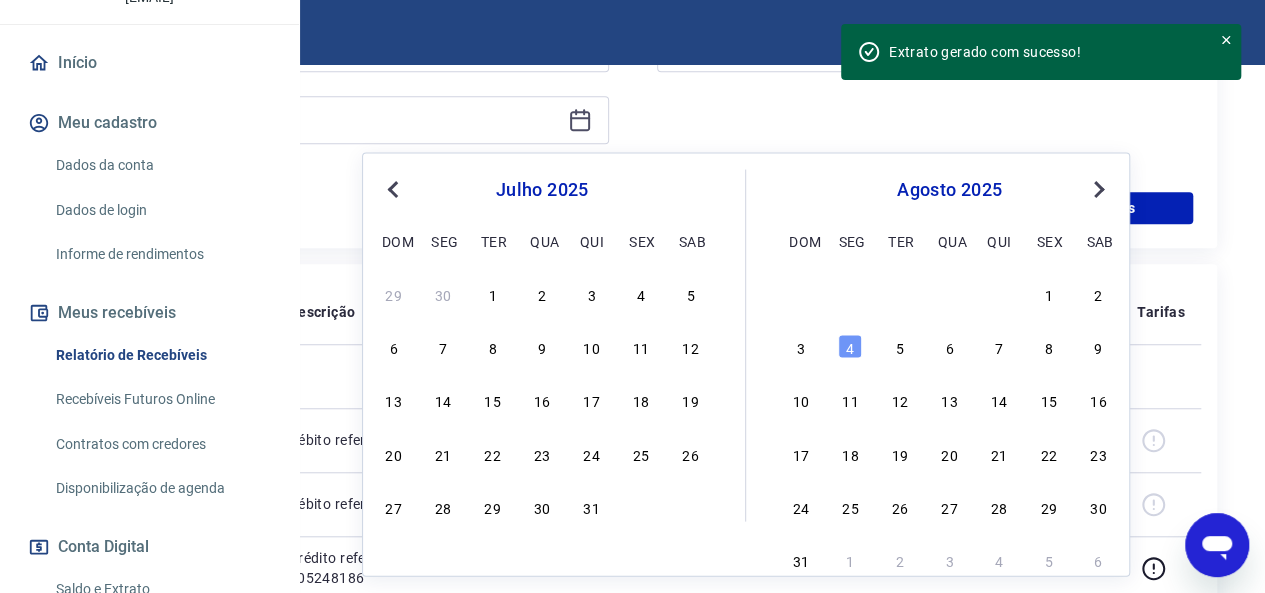 scroll, scrollTop: 602, scrollLeft: 0, axis: vertical 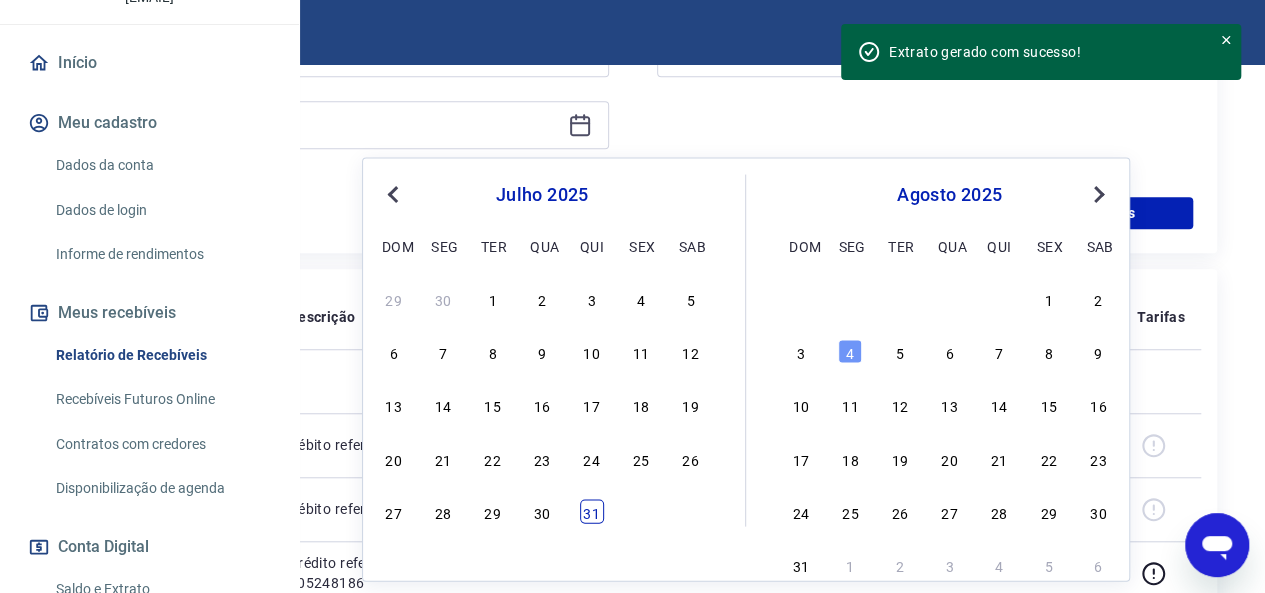 click on "31" at bounding box center (592, 511) 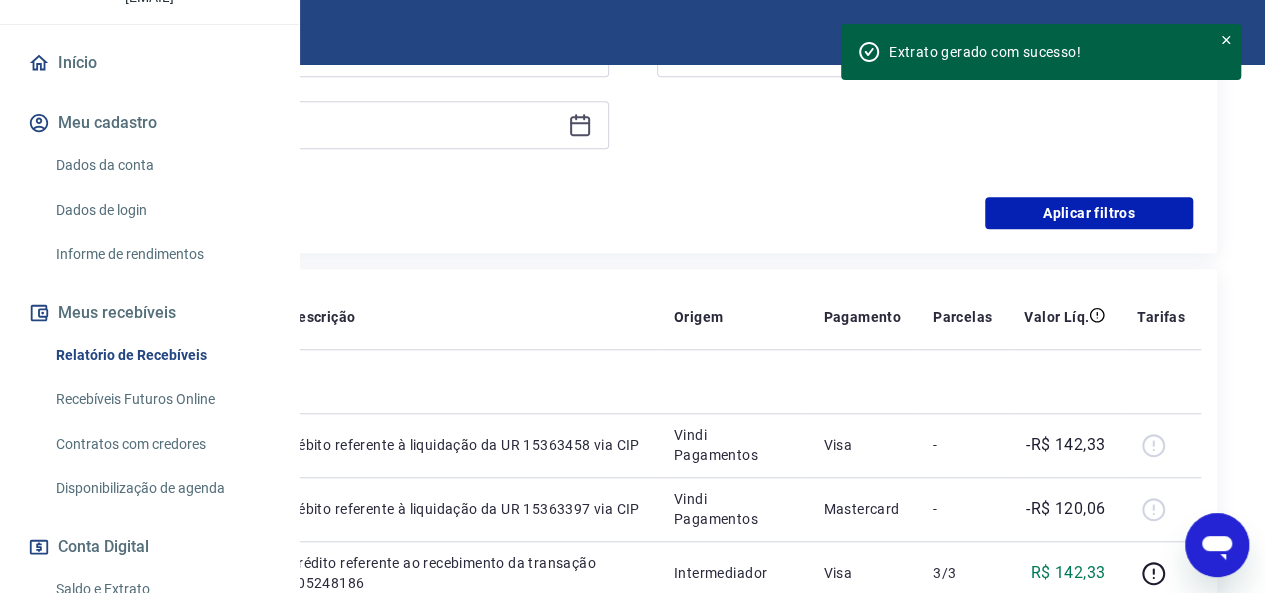 type on "31/07/2025" 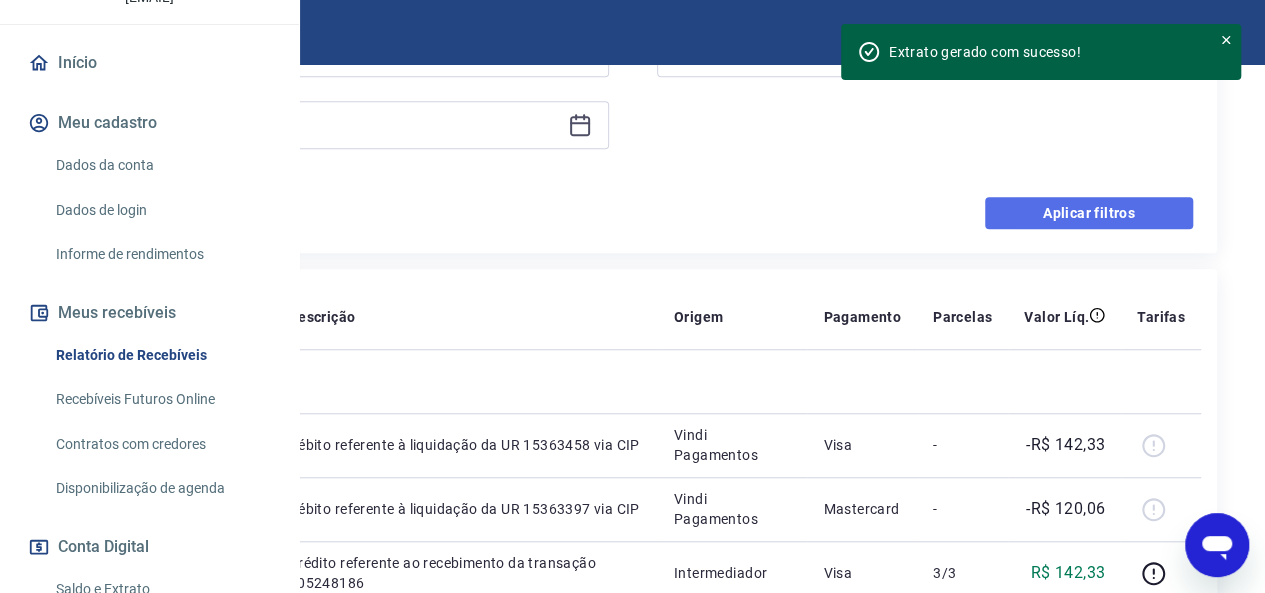 click on "Aplicar filtros" at bounding box center [1089, 213] 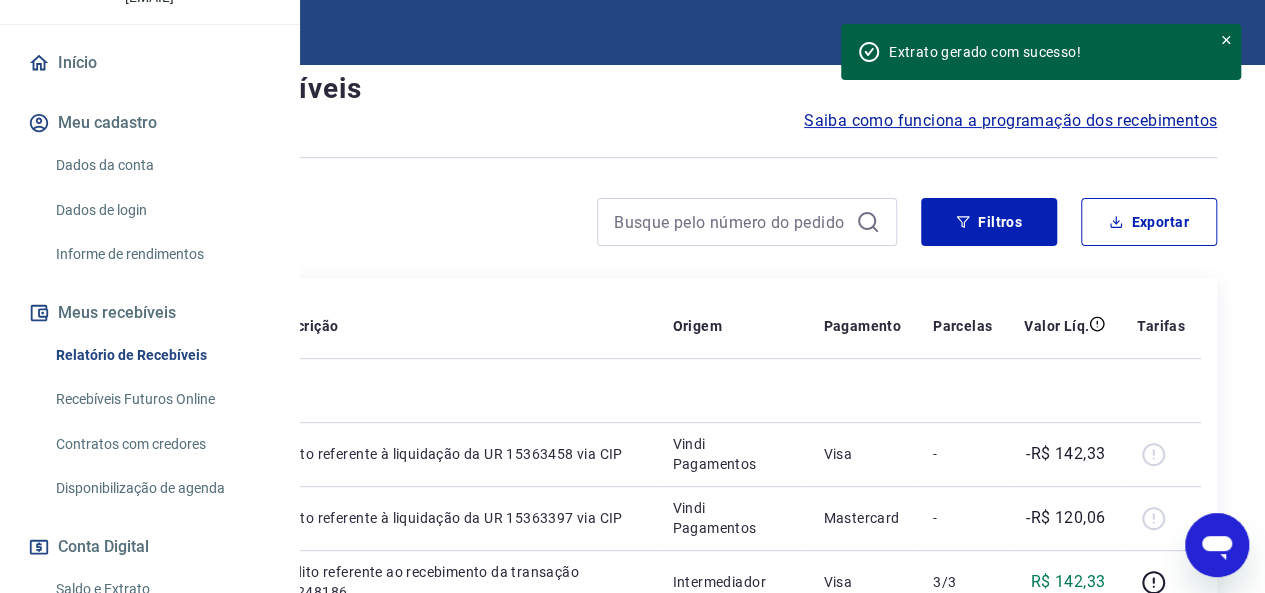 scroll, scrollTop: 135, scrollLeft: 0, axis: vertical 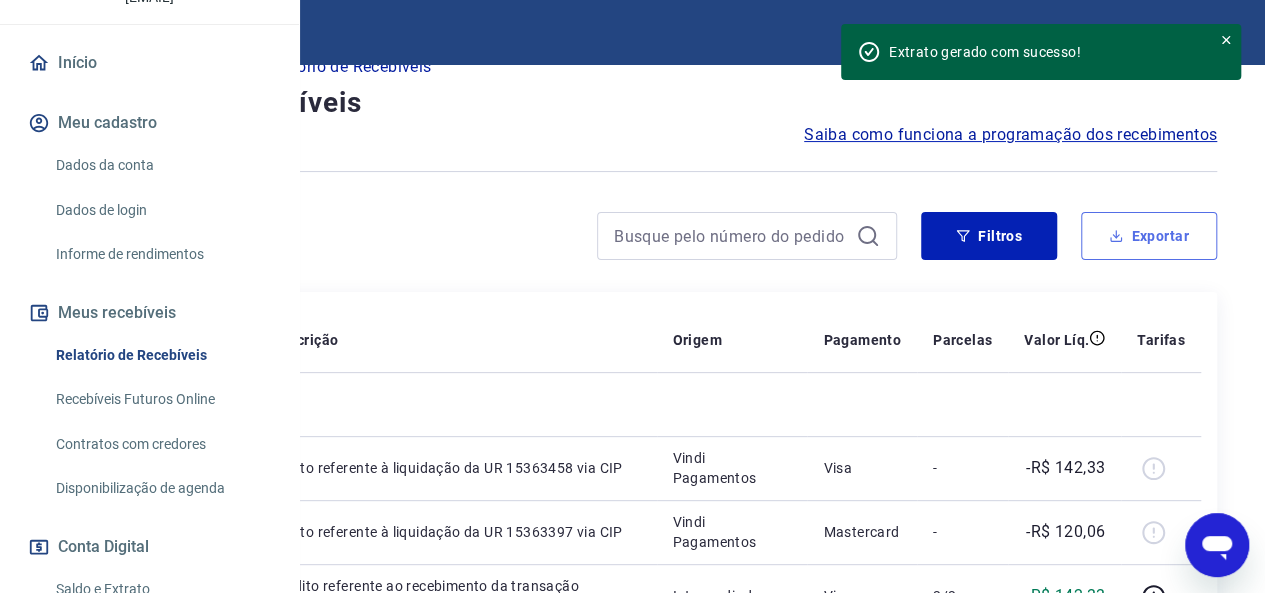 click on "Exportar" at bounding box center [1149, 236] 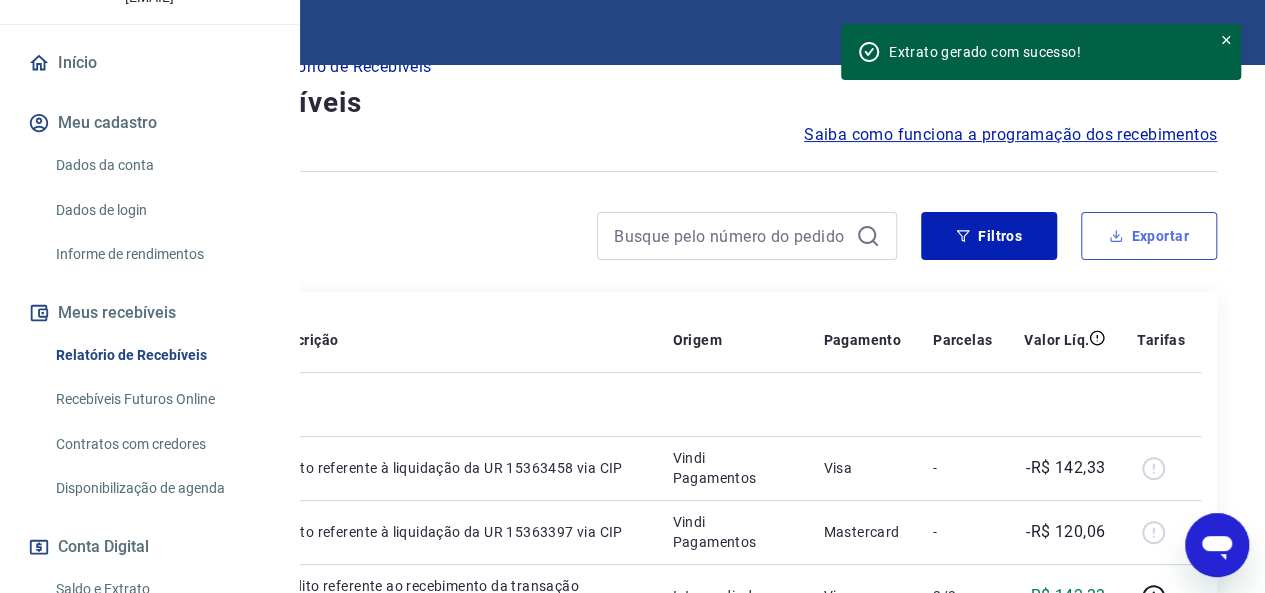 type on "01/07/2025" 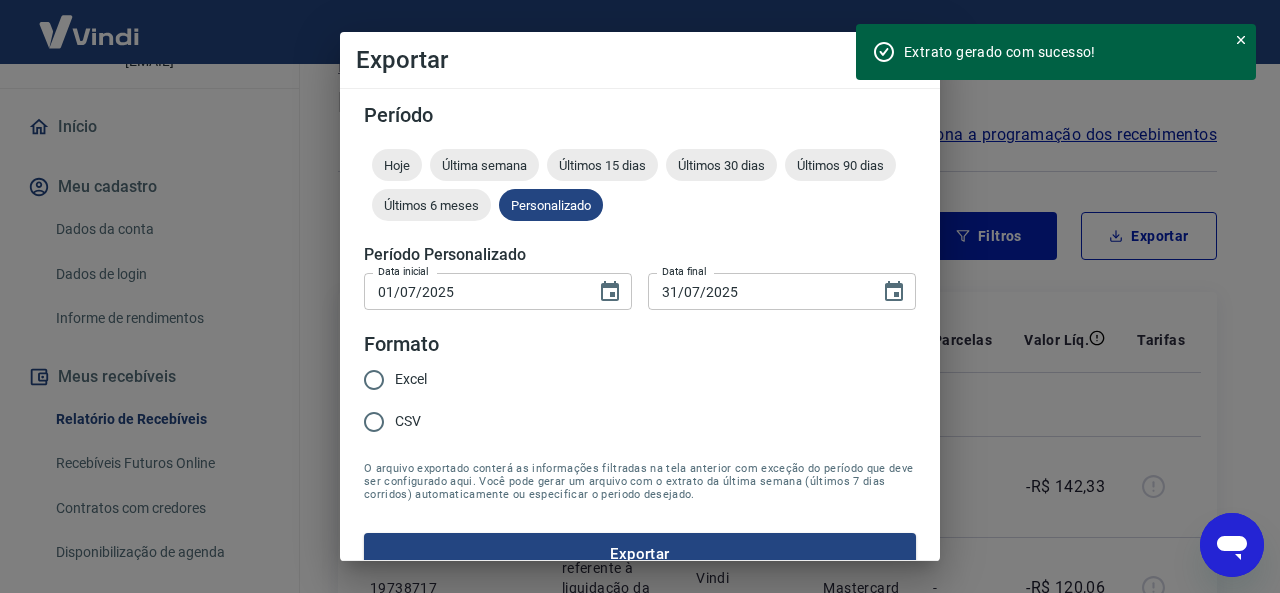 click on "Excel" at bounding box center [374, 380] 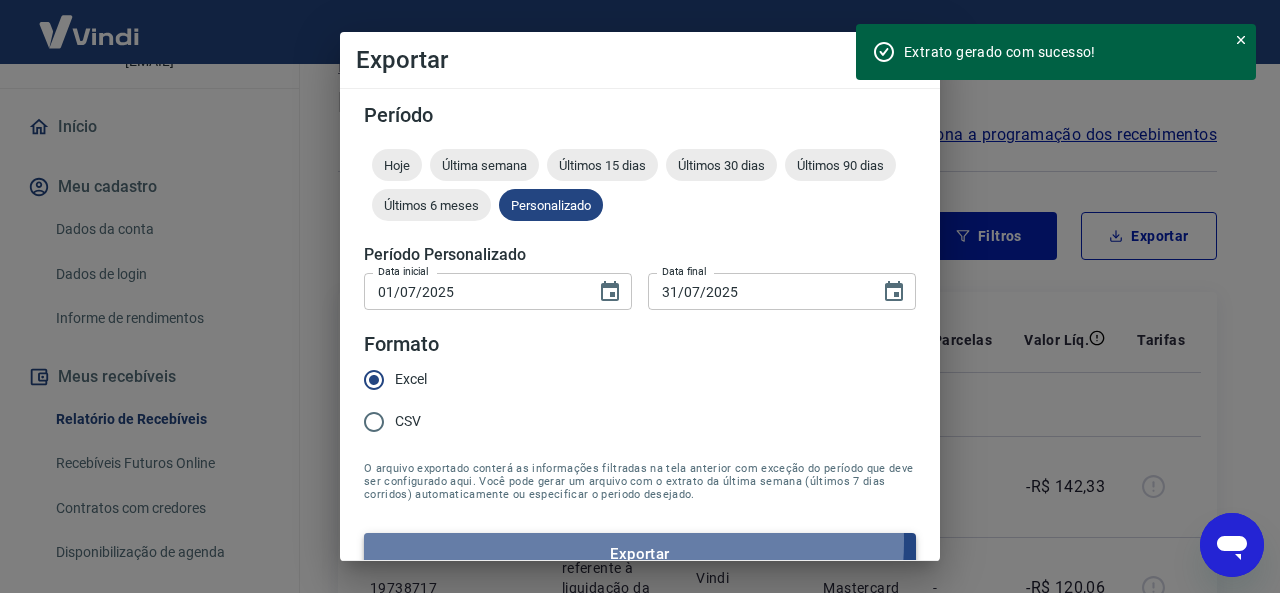 click on "Exportar" at bounding box center [640, 554] 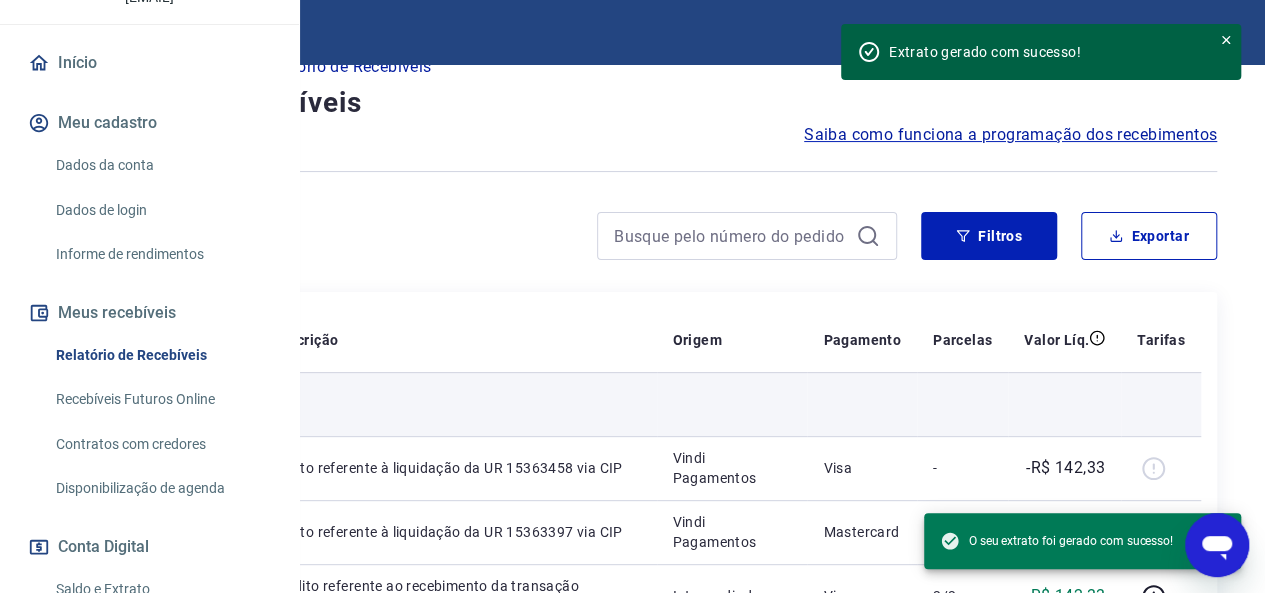 click at bounding box center [732, 404] 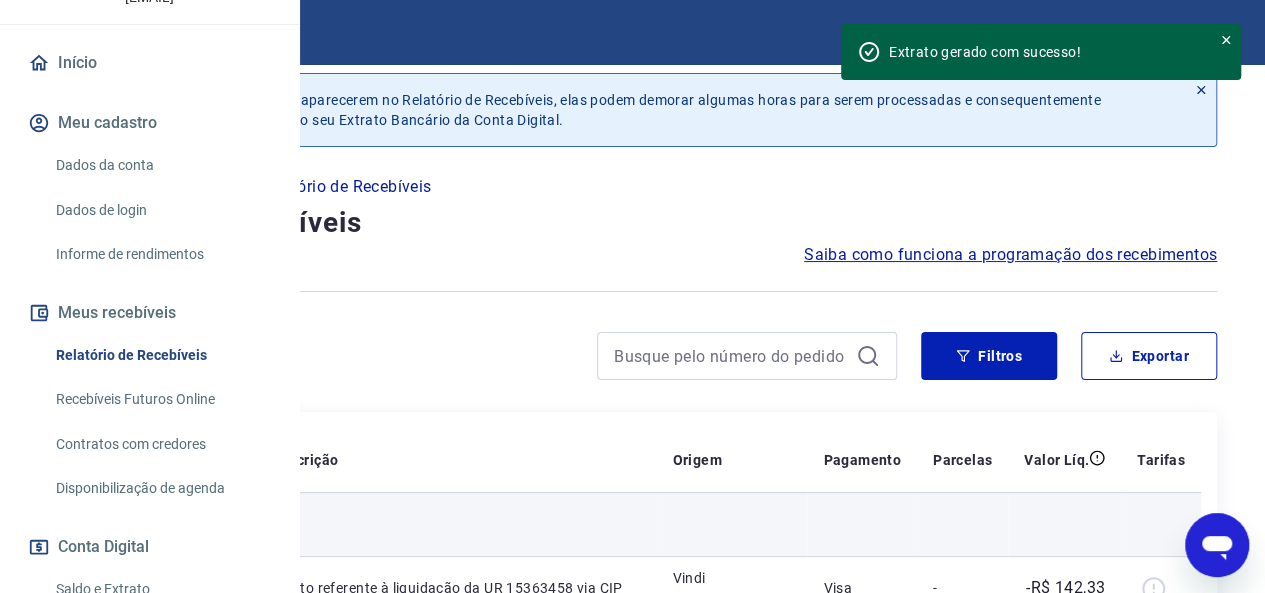 scroll, scrollTop: 0, scrollLeft: 0, axis: both 